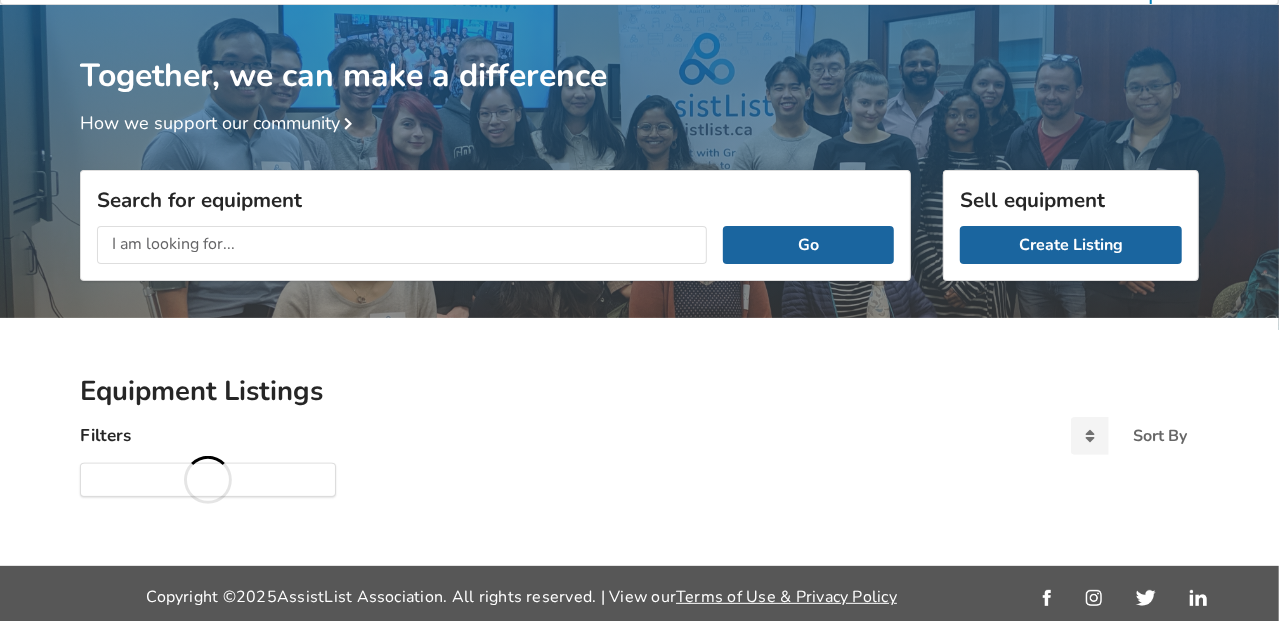 scroll, scrollTop: 59, scrollLeft: 0, axis: vertical 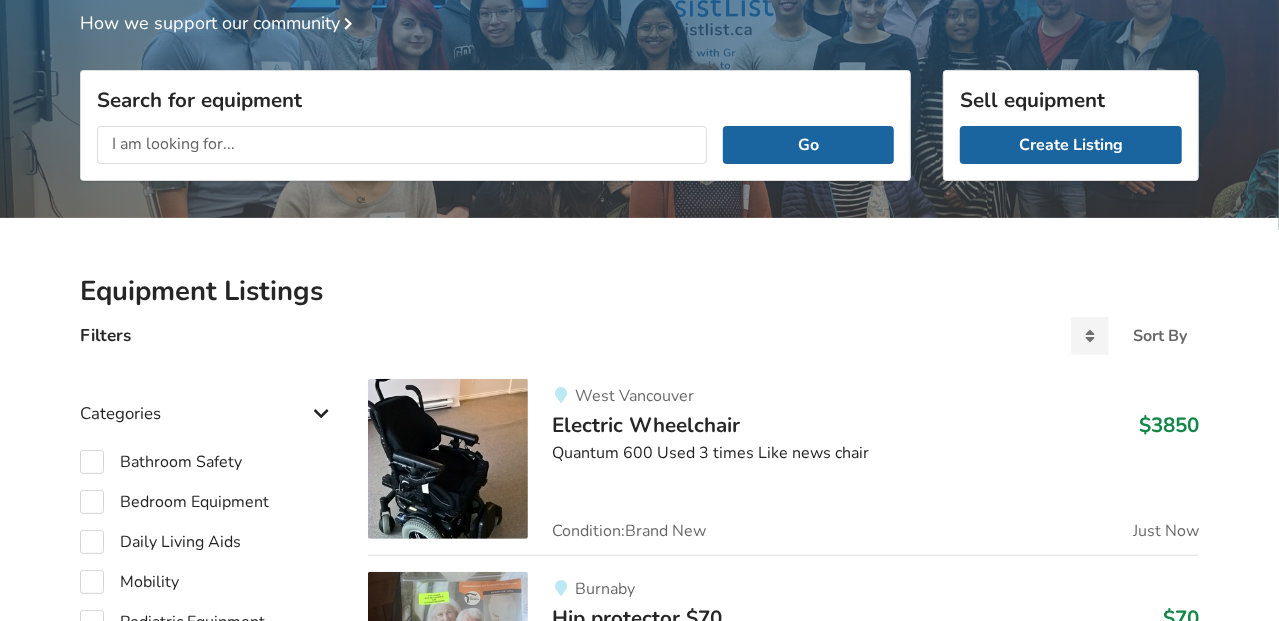 click at bounding box center [402, 145] 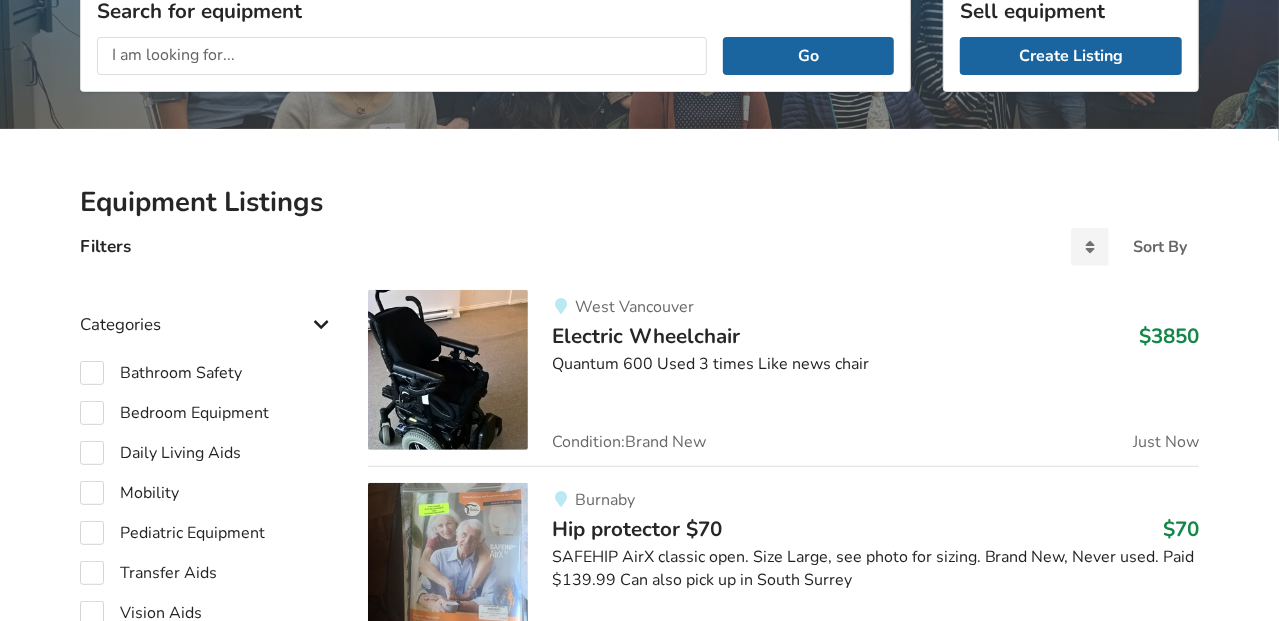 scroll, scrollTop: 59, scrollLeft: 0, axis: vertical 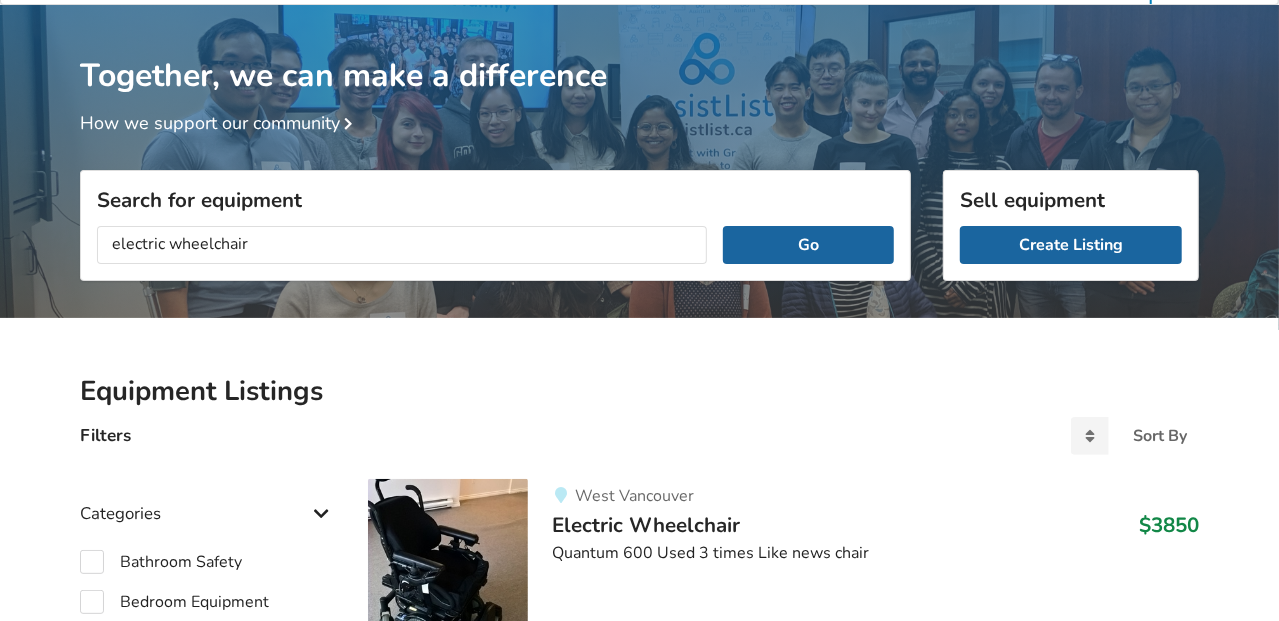 type on "electric wheelchair" 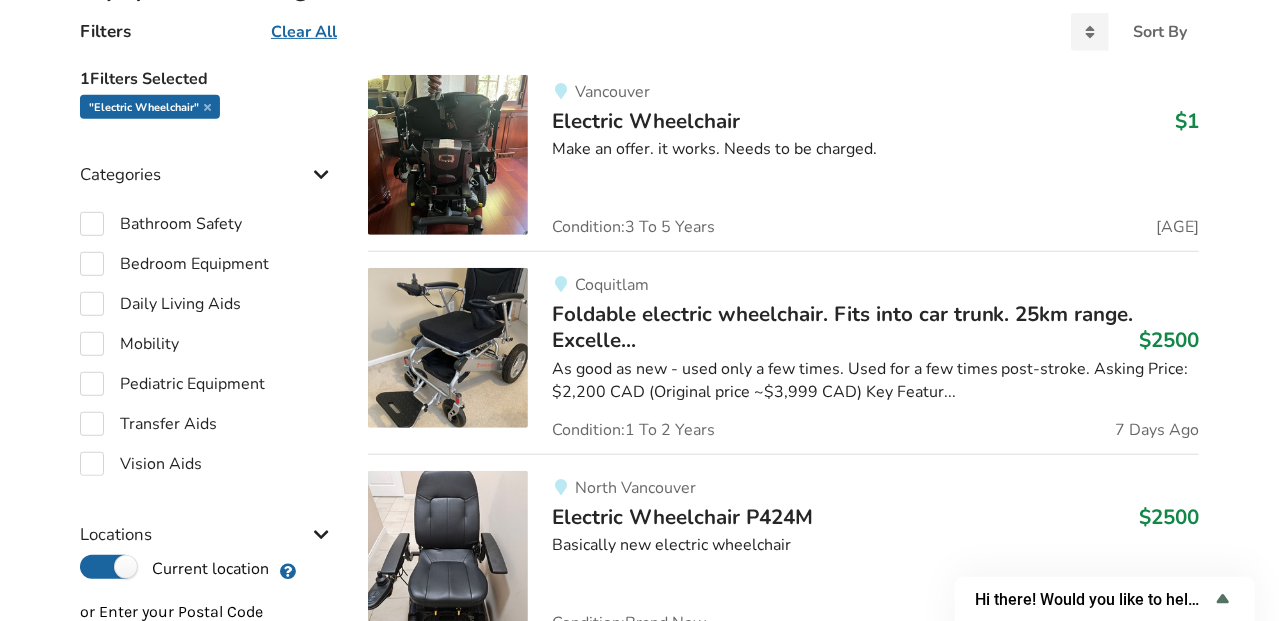 scroll, scrollTop: 499, scrollLeft: 0, axis: vertical 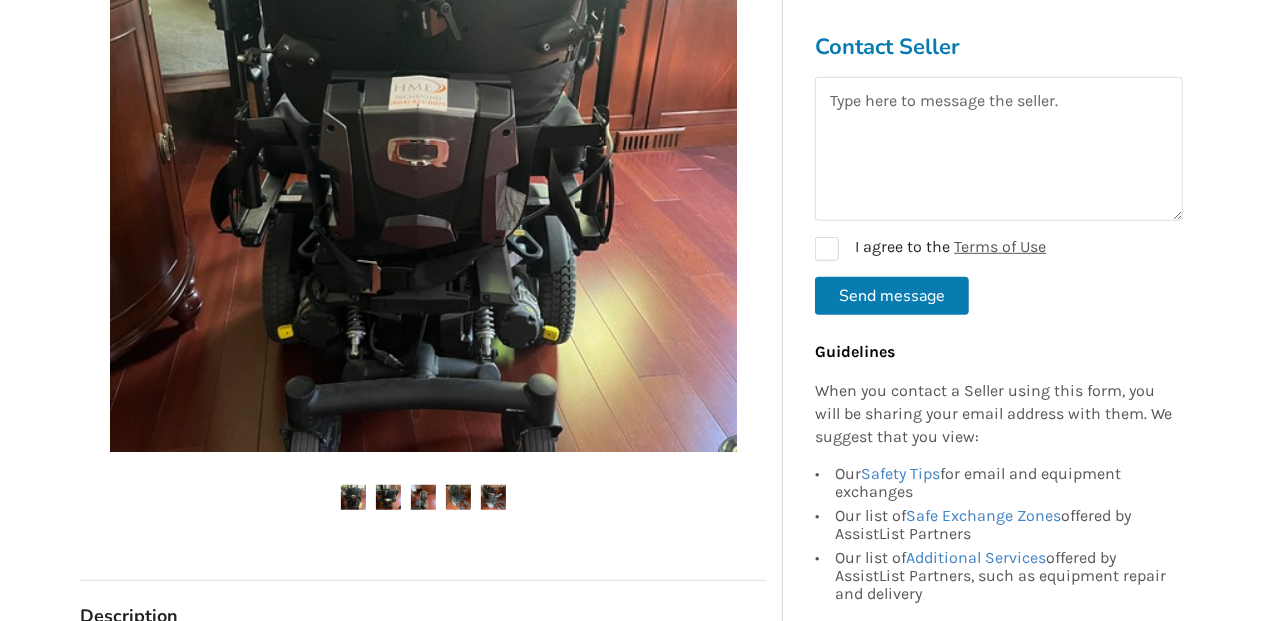click at bounding box center (353, 497) 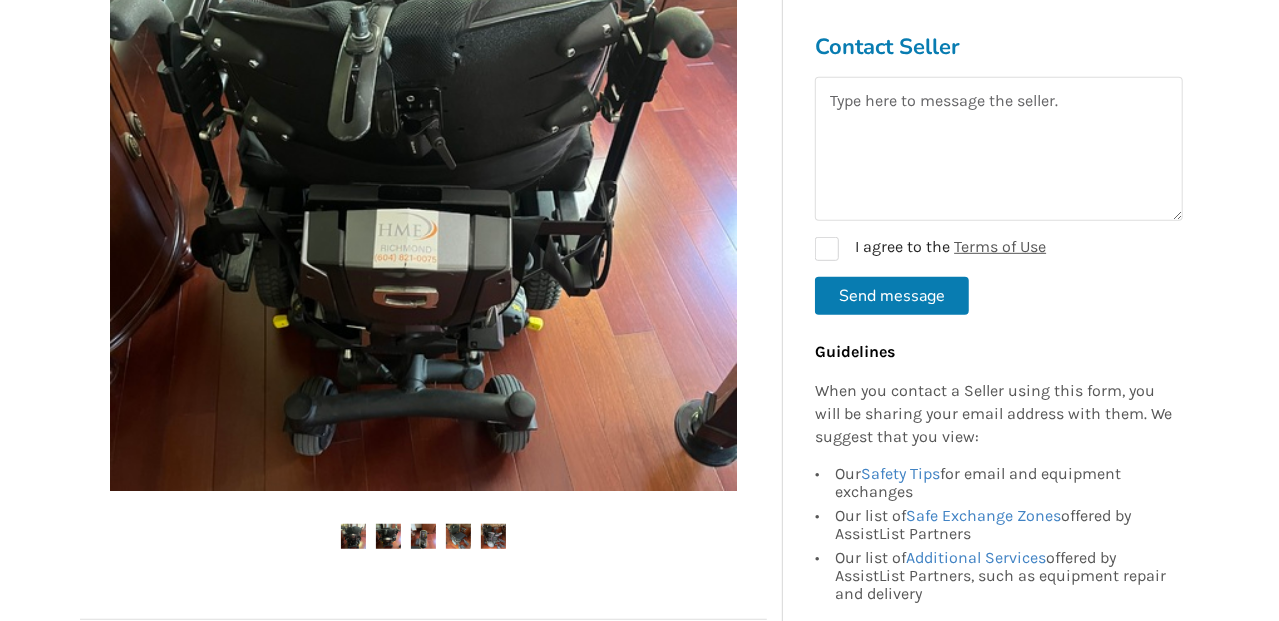 scroll, scrollTop: 499, scrollLeft: 0, axis: vertical 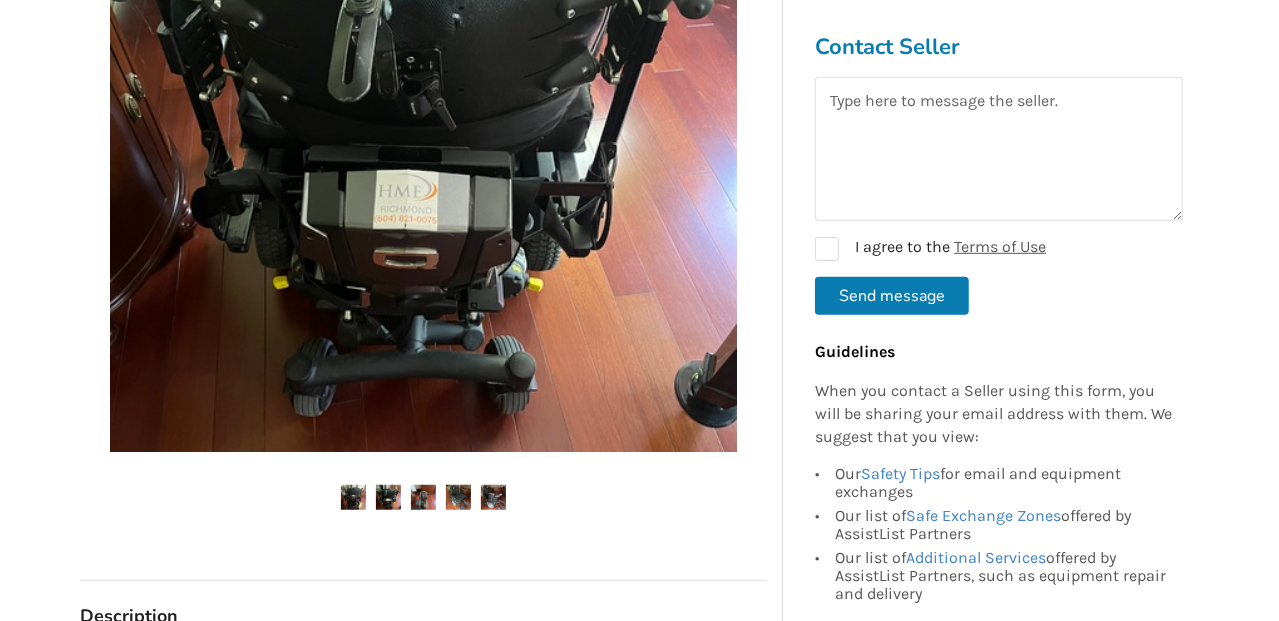 click at bounding box center [353, 497] 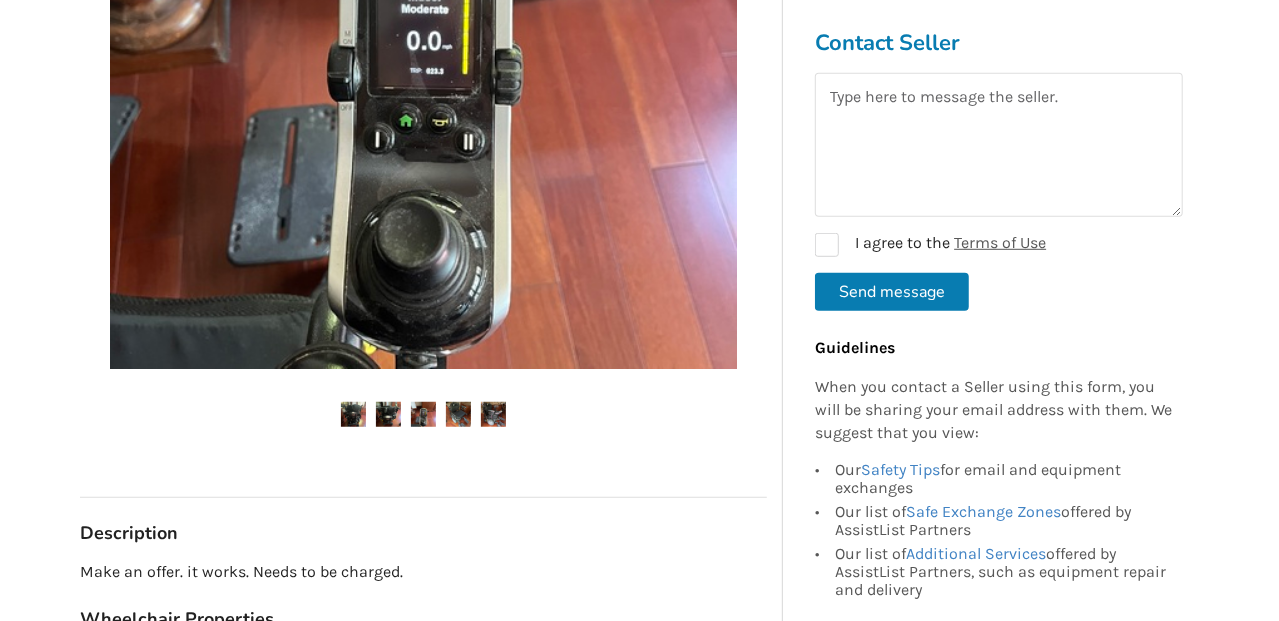 scroll, scrollTop: 600, scrollLeft: 0, axis: vertical 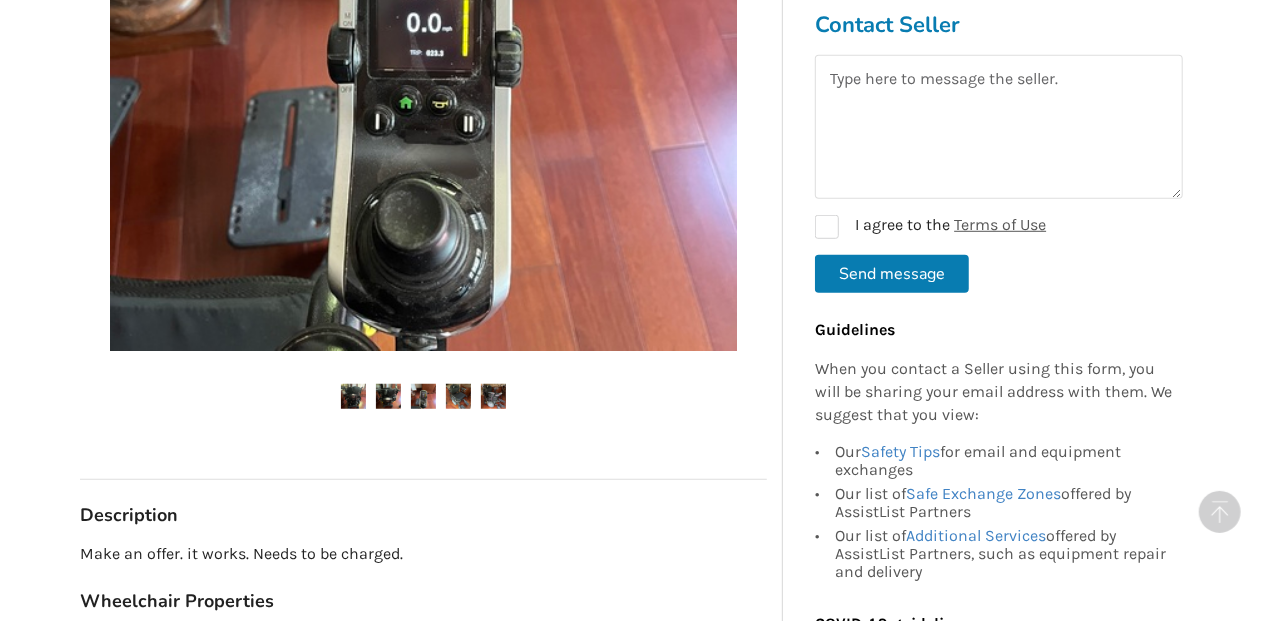 click at bounding box center [353, 396] 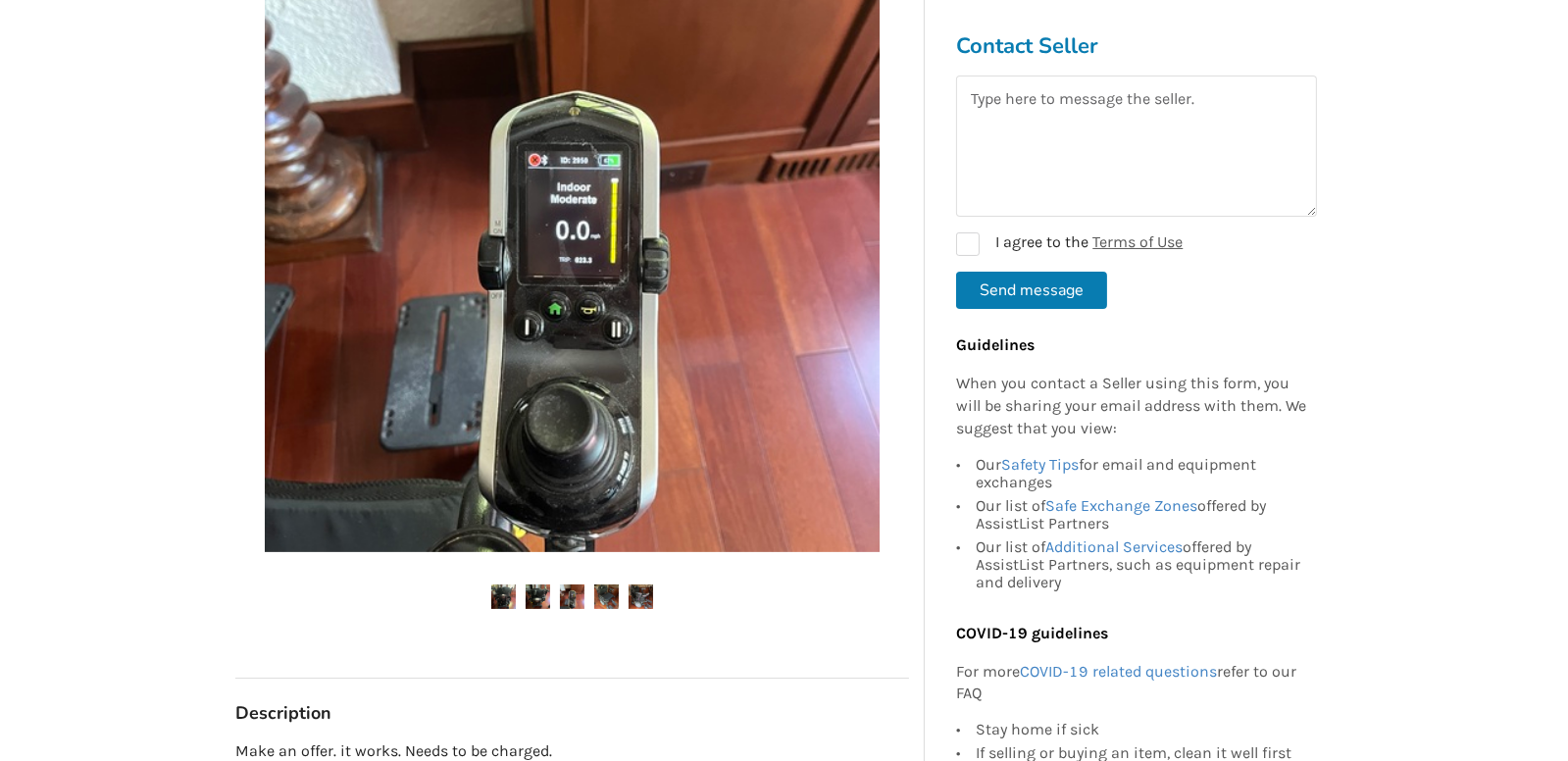 scroll, scrollTop: 270, scrollLeft: 0, axis: vertical 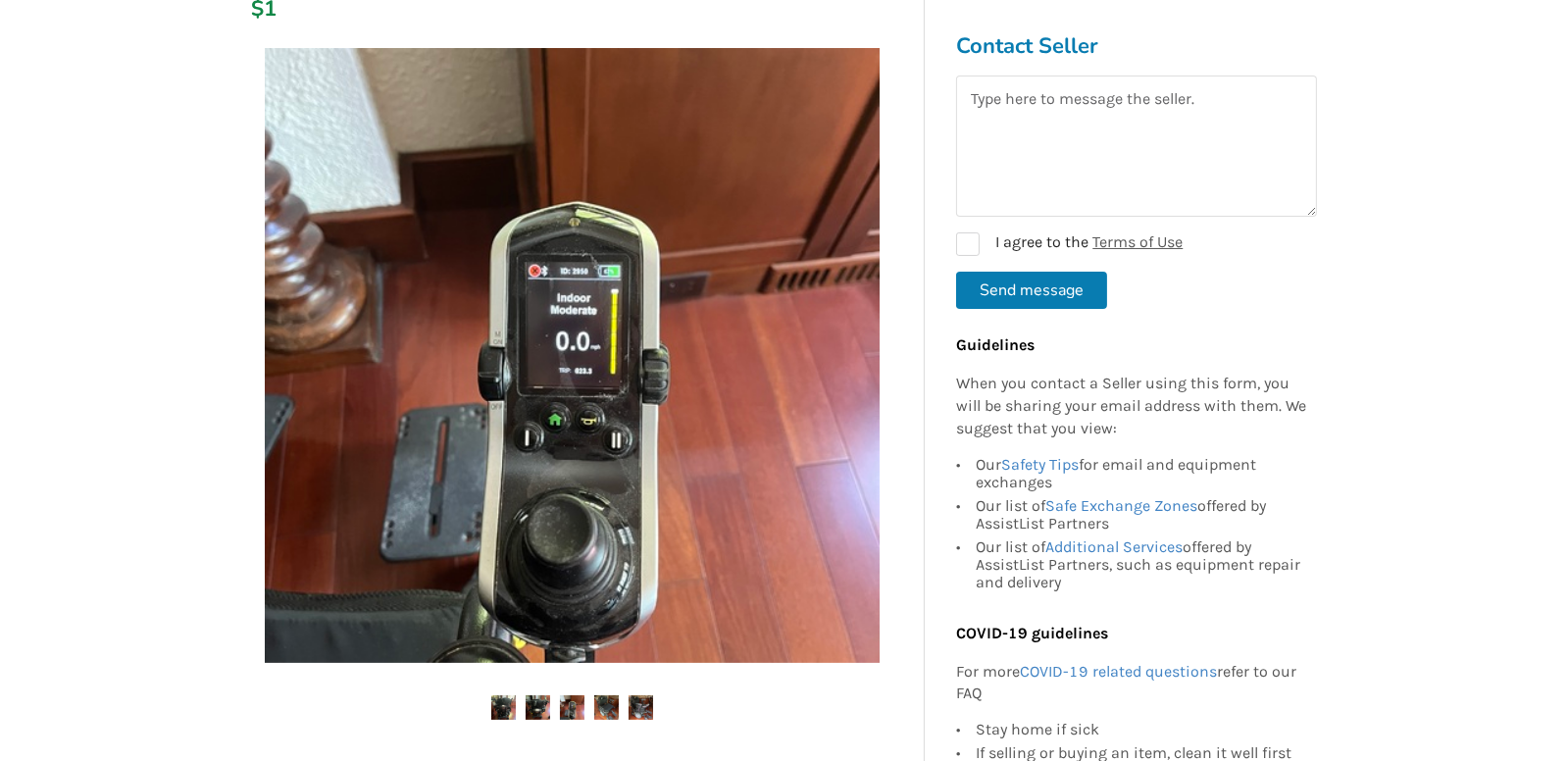 click at bounding box center [503, 707] 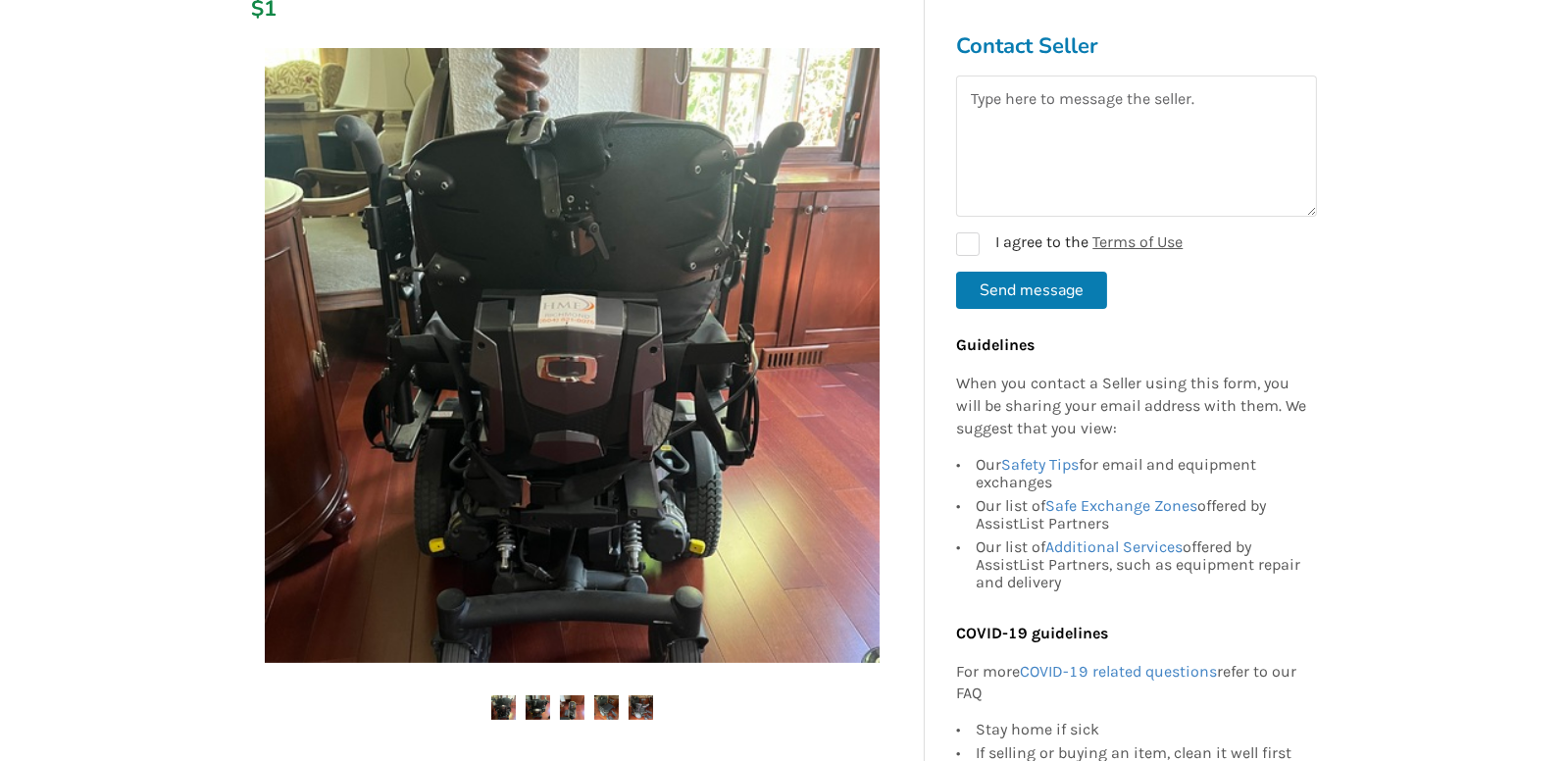 click at bounding box center [503, 707] 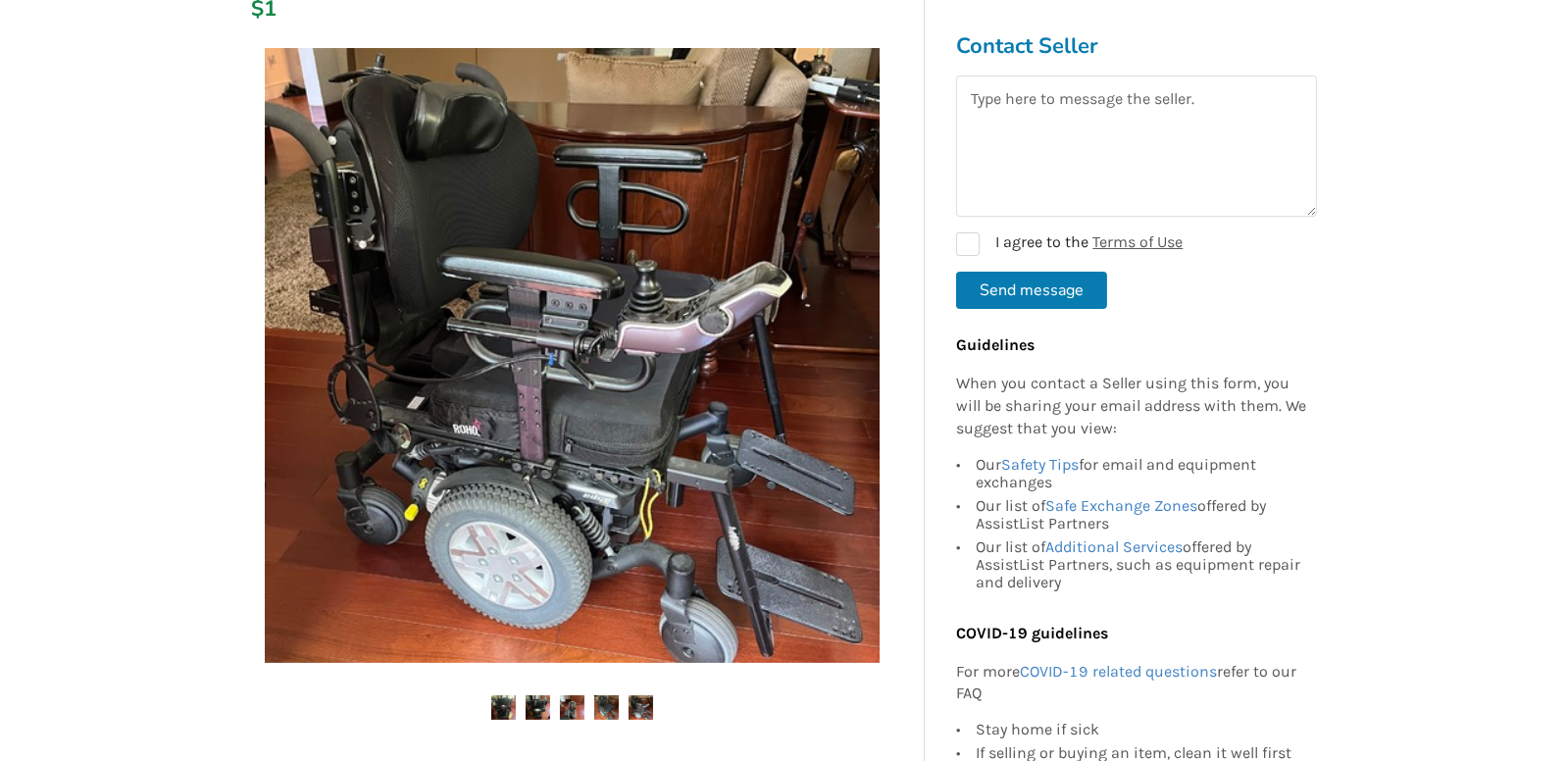 click at bounding box center (503, 707) 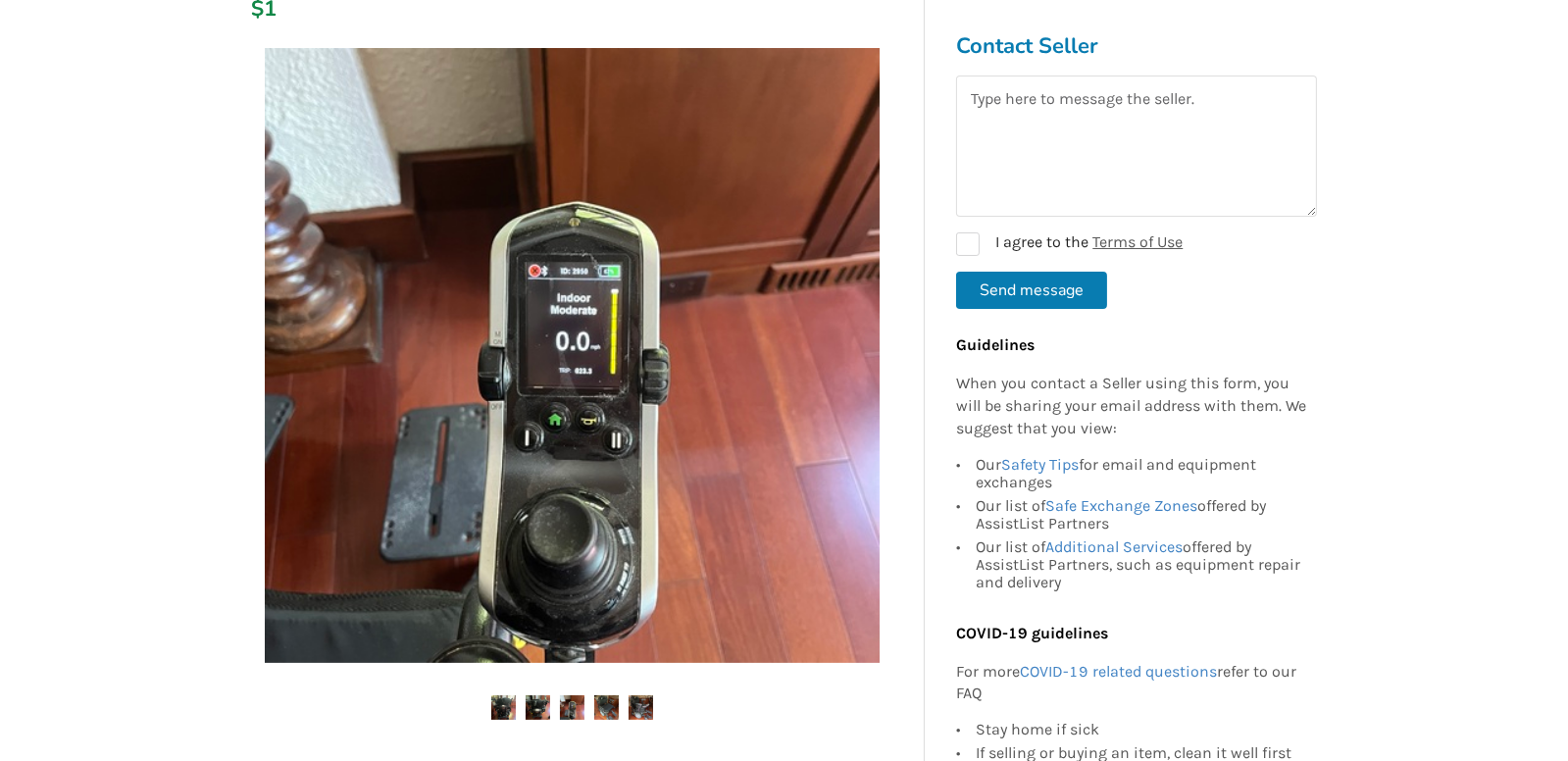 click at bounding box center [503, 707] 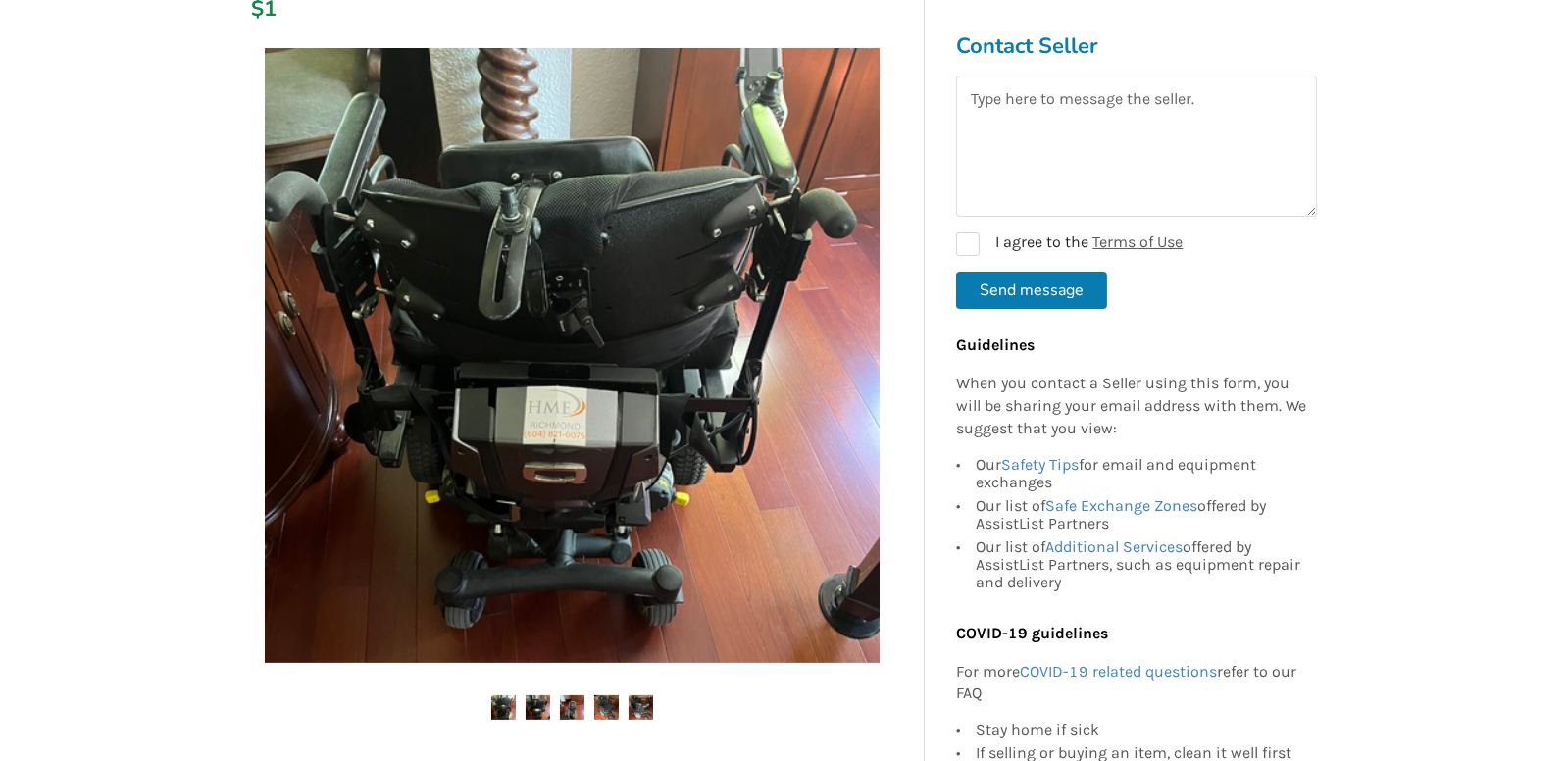 click at bounding box center (503, 707) 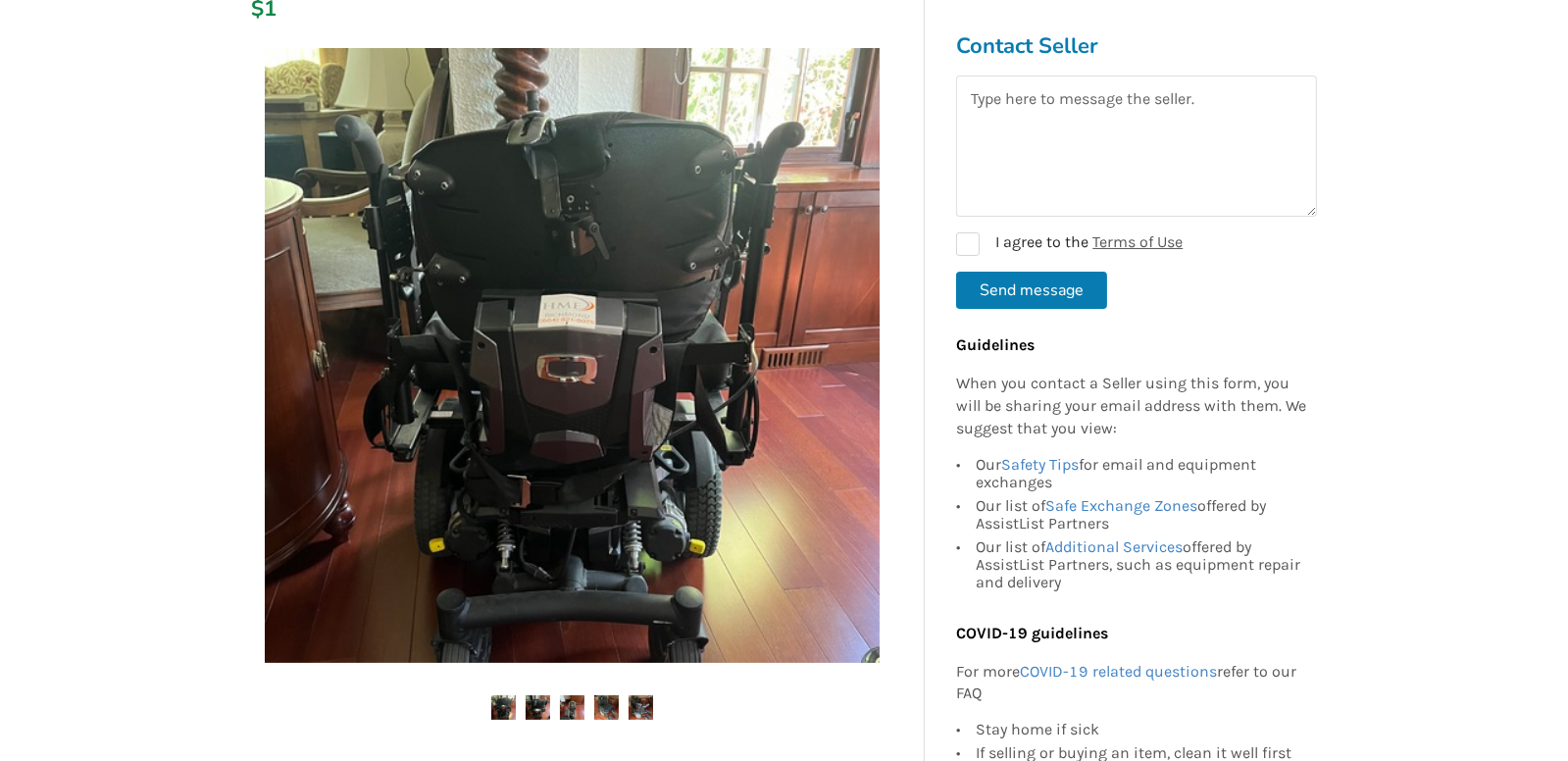 click at bounding box center (503, 707) 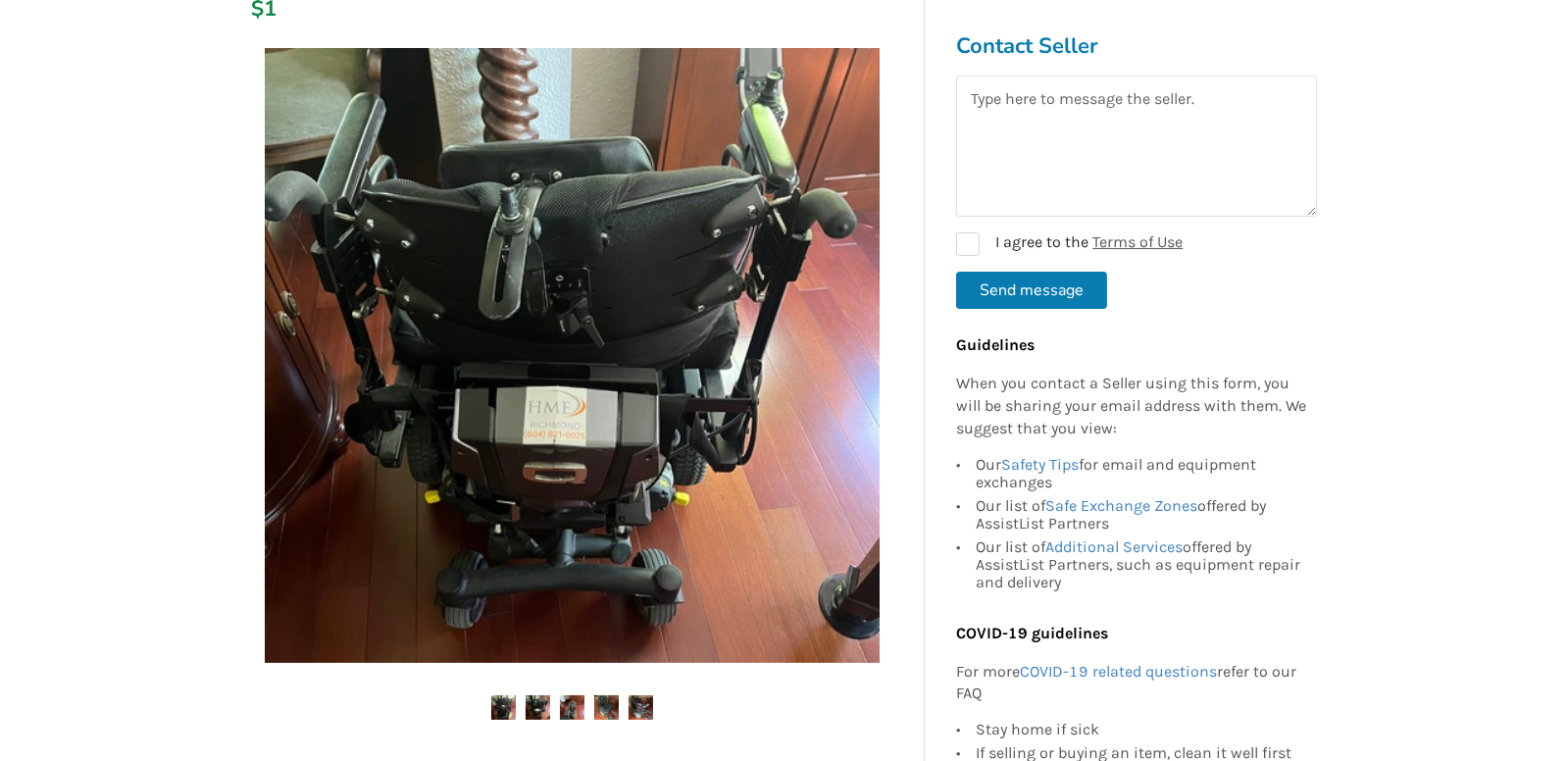 click at bounding box center (503, 707) 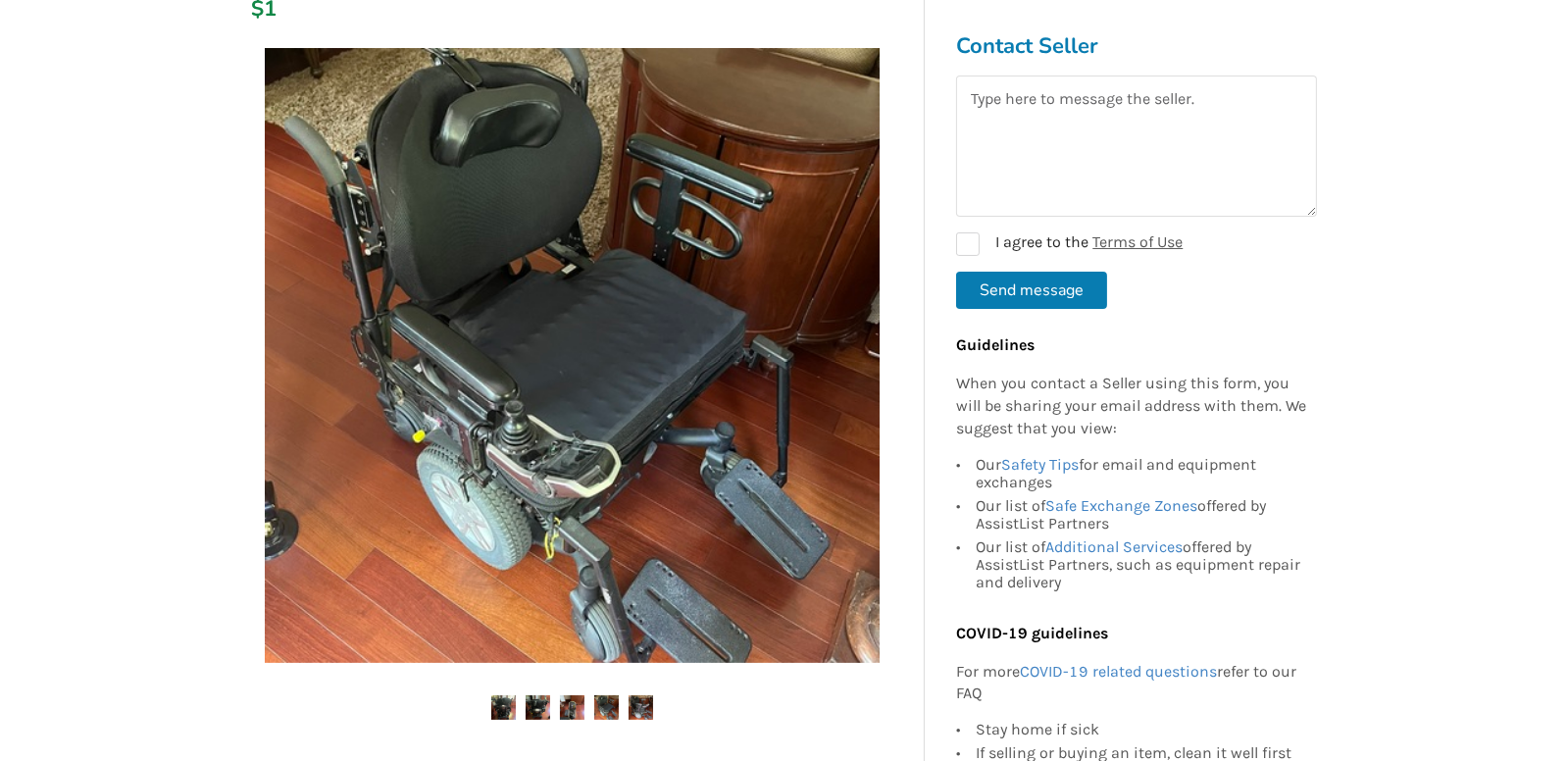 click at bounding box center (572, 708) 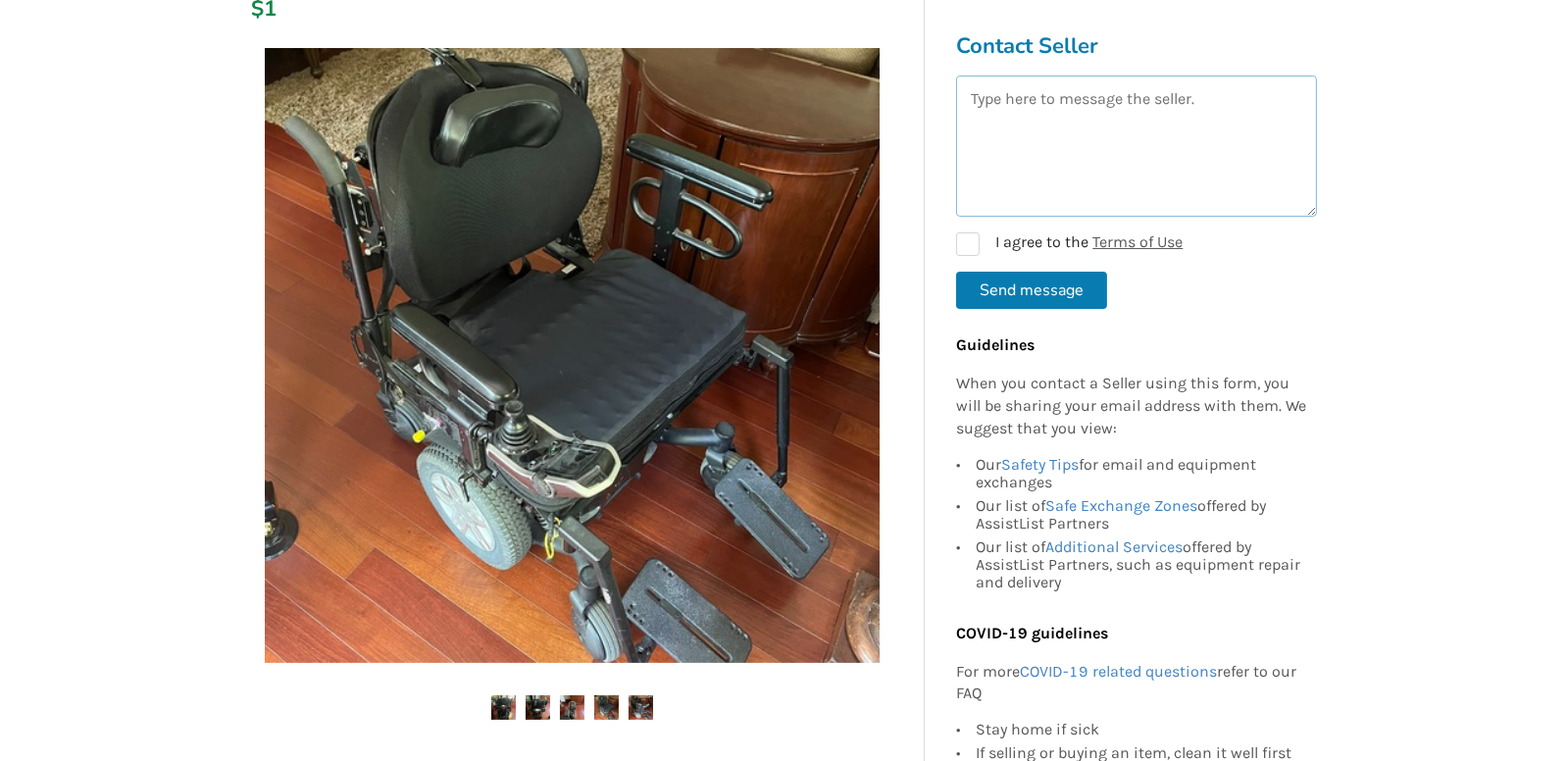 click at bounding box center [1137, 146] 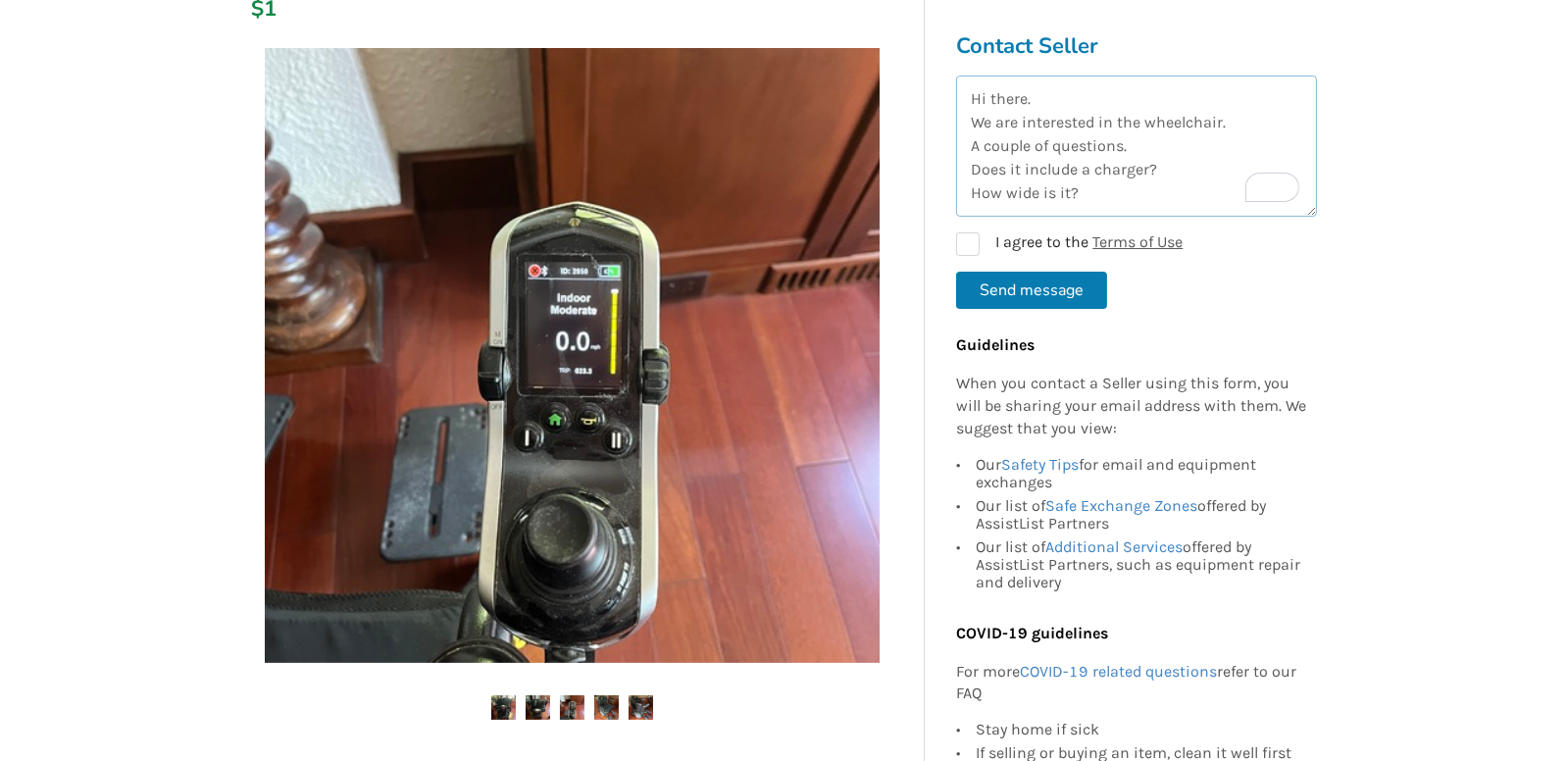 scroll, scrollTop: 10, scrollLeft: 0, axis: vertical 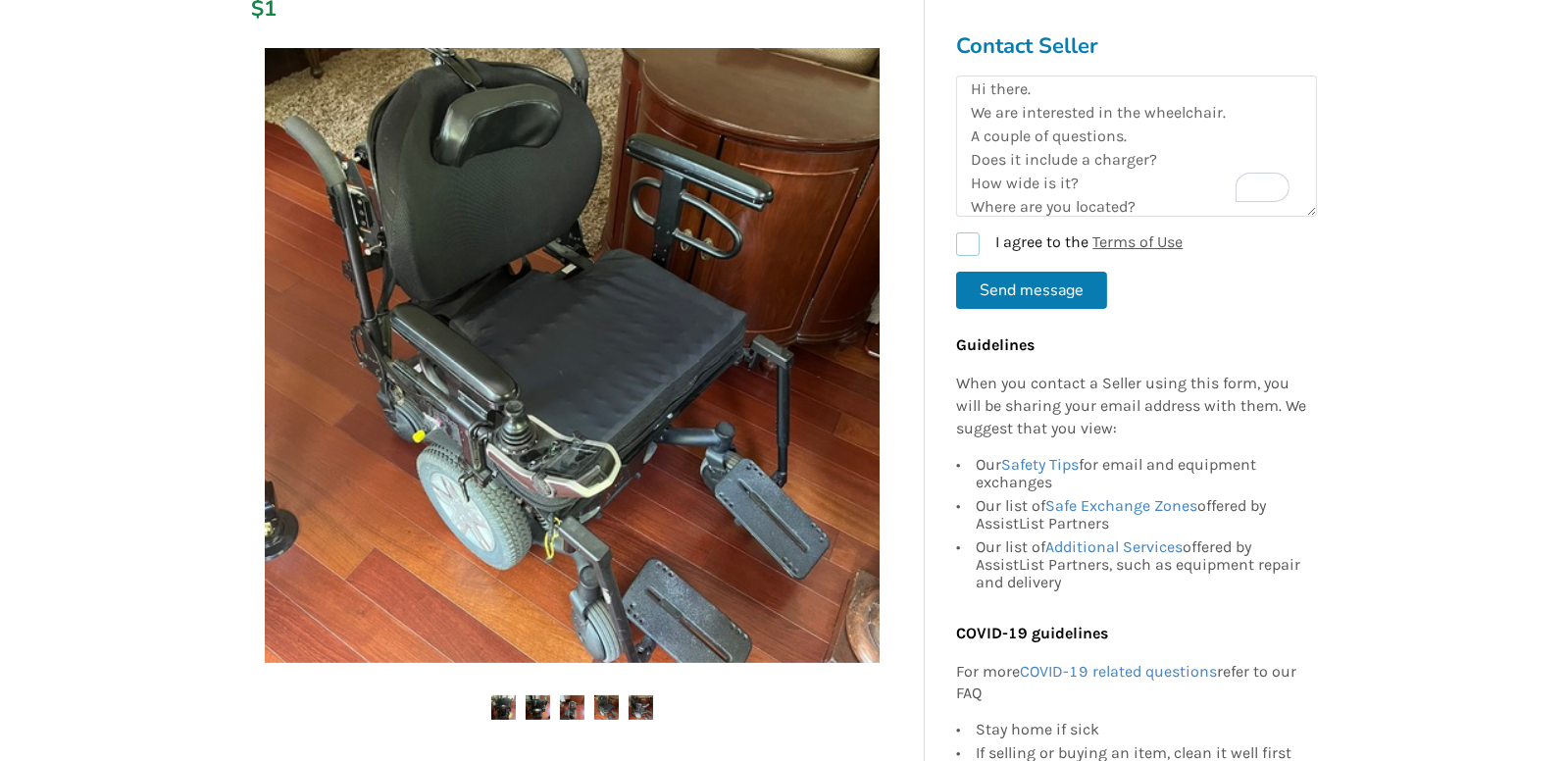 click on "I agree to the   Terms of Use" at bounding box center (1069, 244) 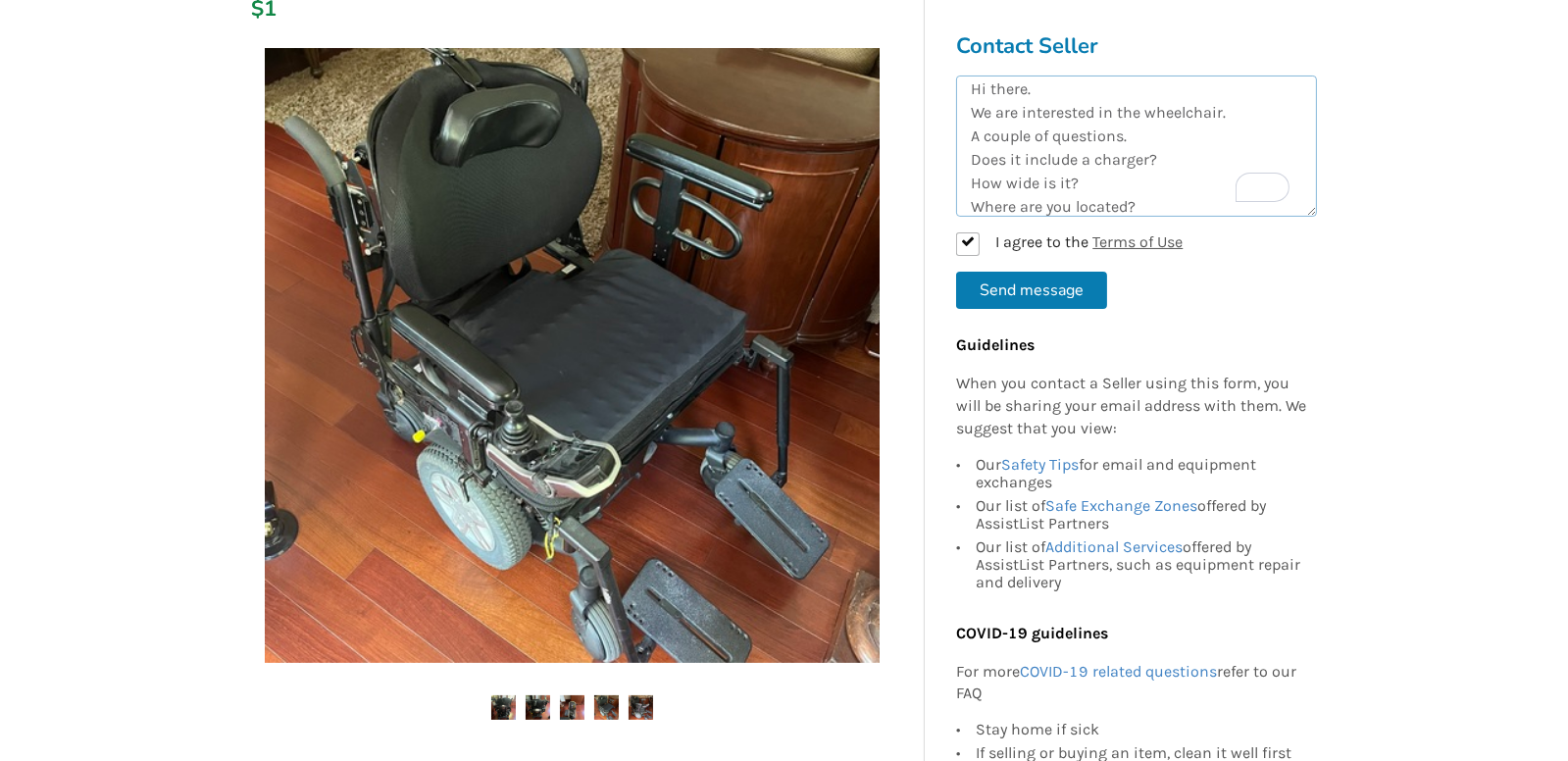 click on "Hi there.
We are interested in the wheelchair.
A couple of questions.
Does it include a charger?
How wide is it?
Where are you located?" at bounding box center [1137, 146] 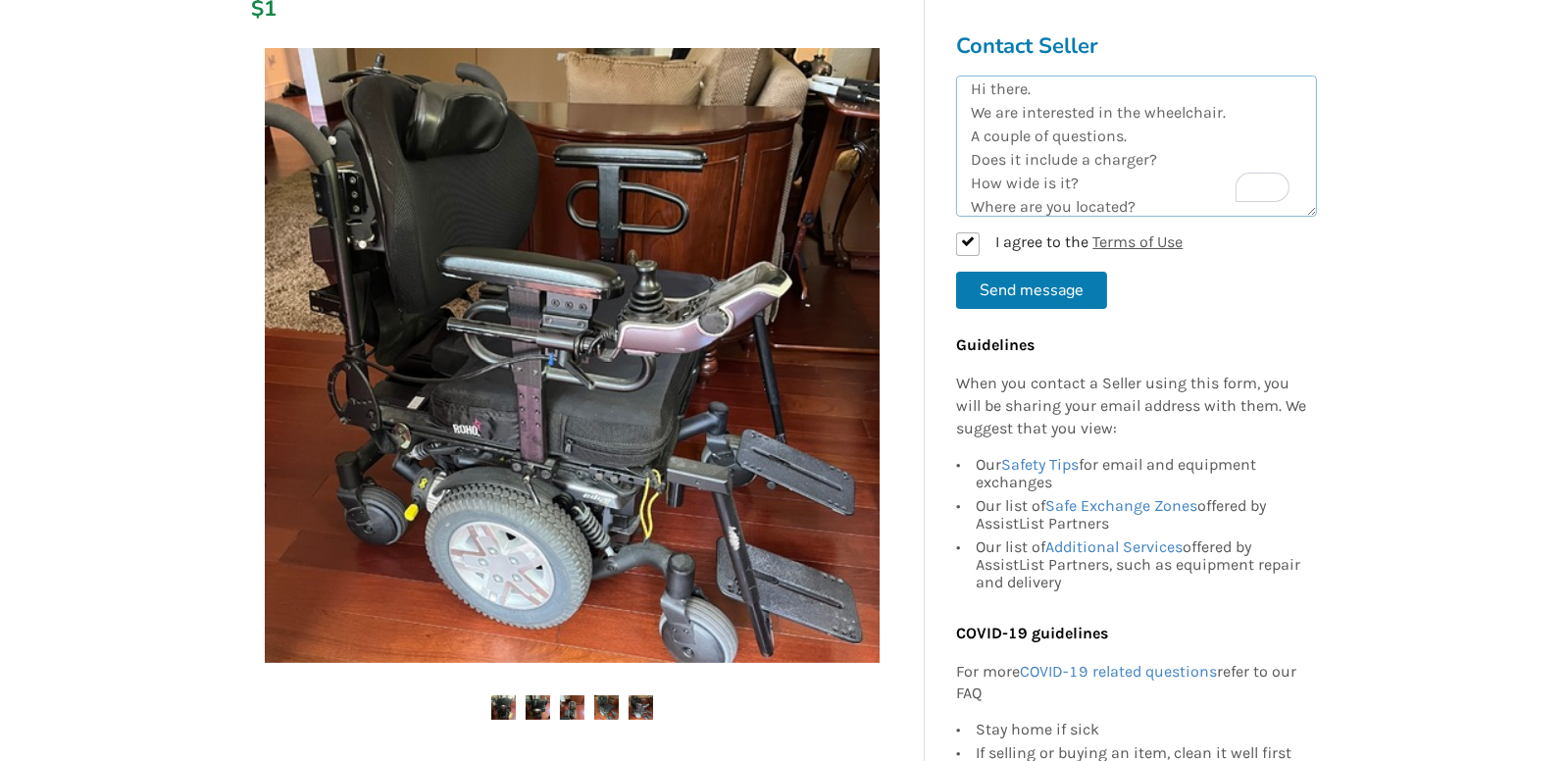 scroll, scrollTop: 32, scrollLeft: 0, axis: vertical 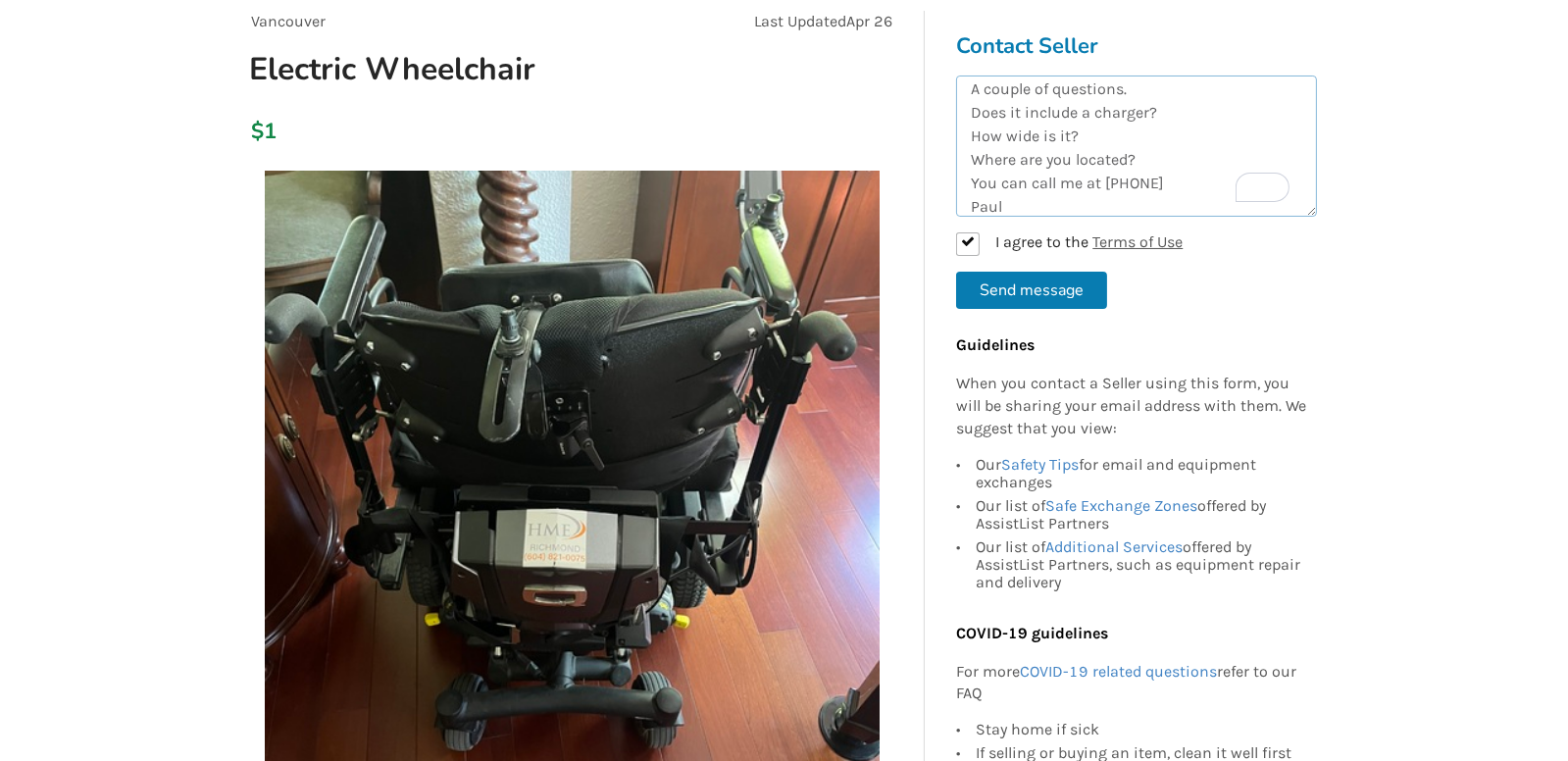 type on "Hi there.
We are interested in the wheelchair.
A couple of questions.
Does it include a charger?
How wide is it?
Where are you located?
You can call me at 236-668-6376
Paul" 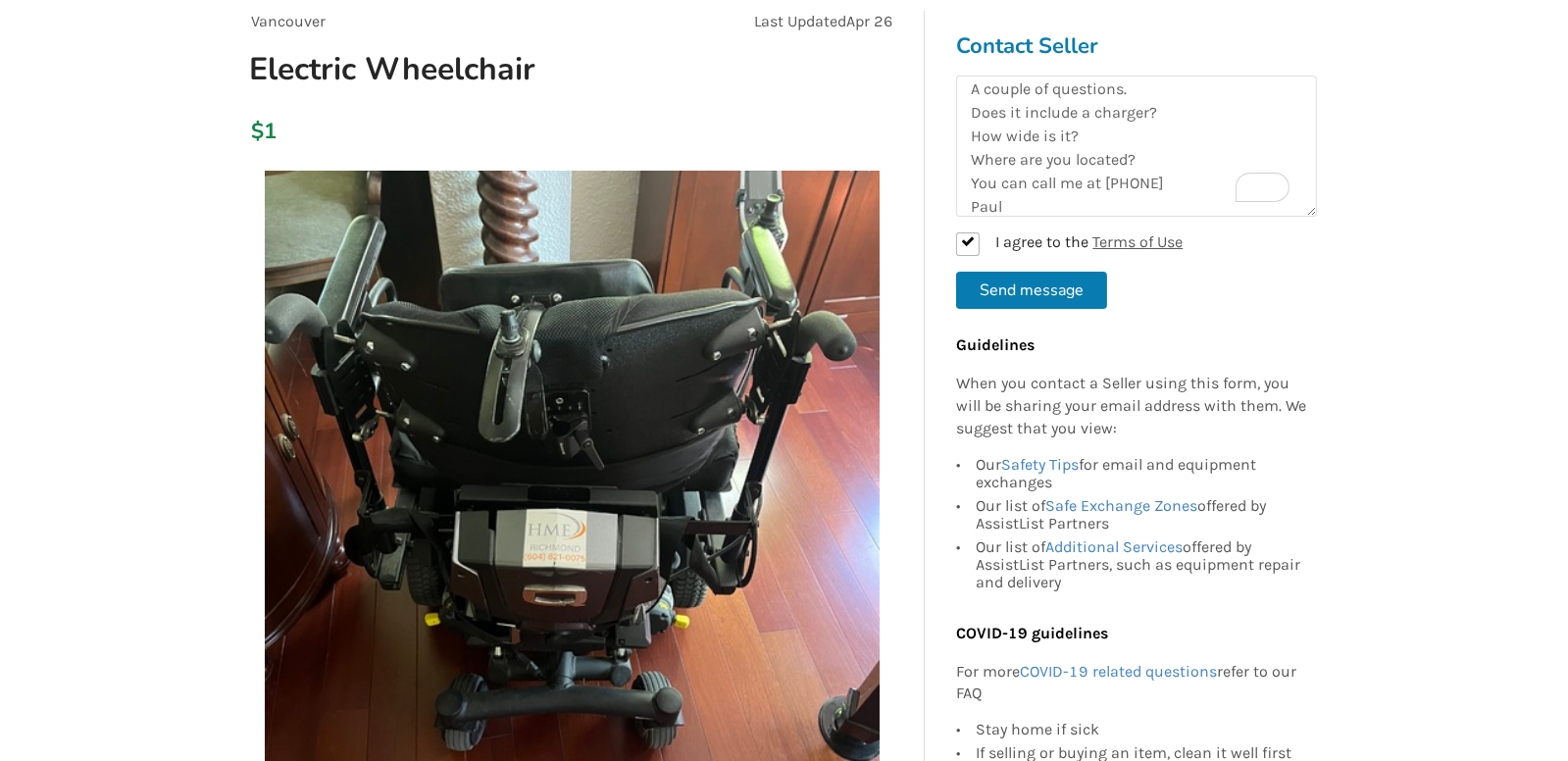 click on "Send message" at bounding box center (1032, 290) 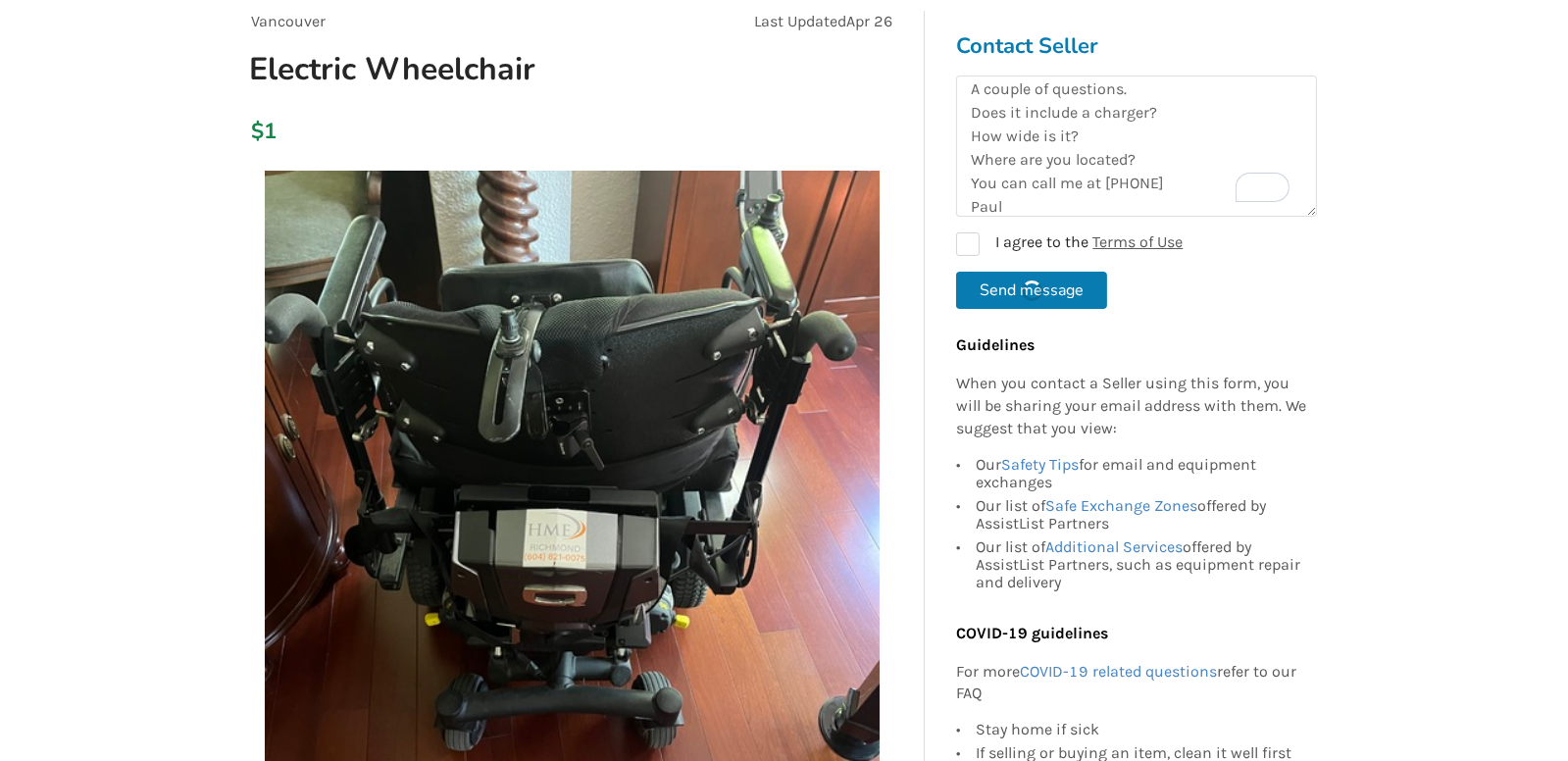 scroll, scrollTop: 0, scrollLeft: 0, axis: both 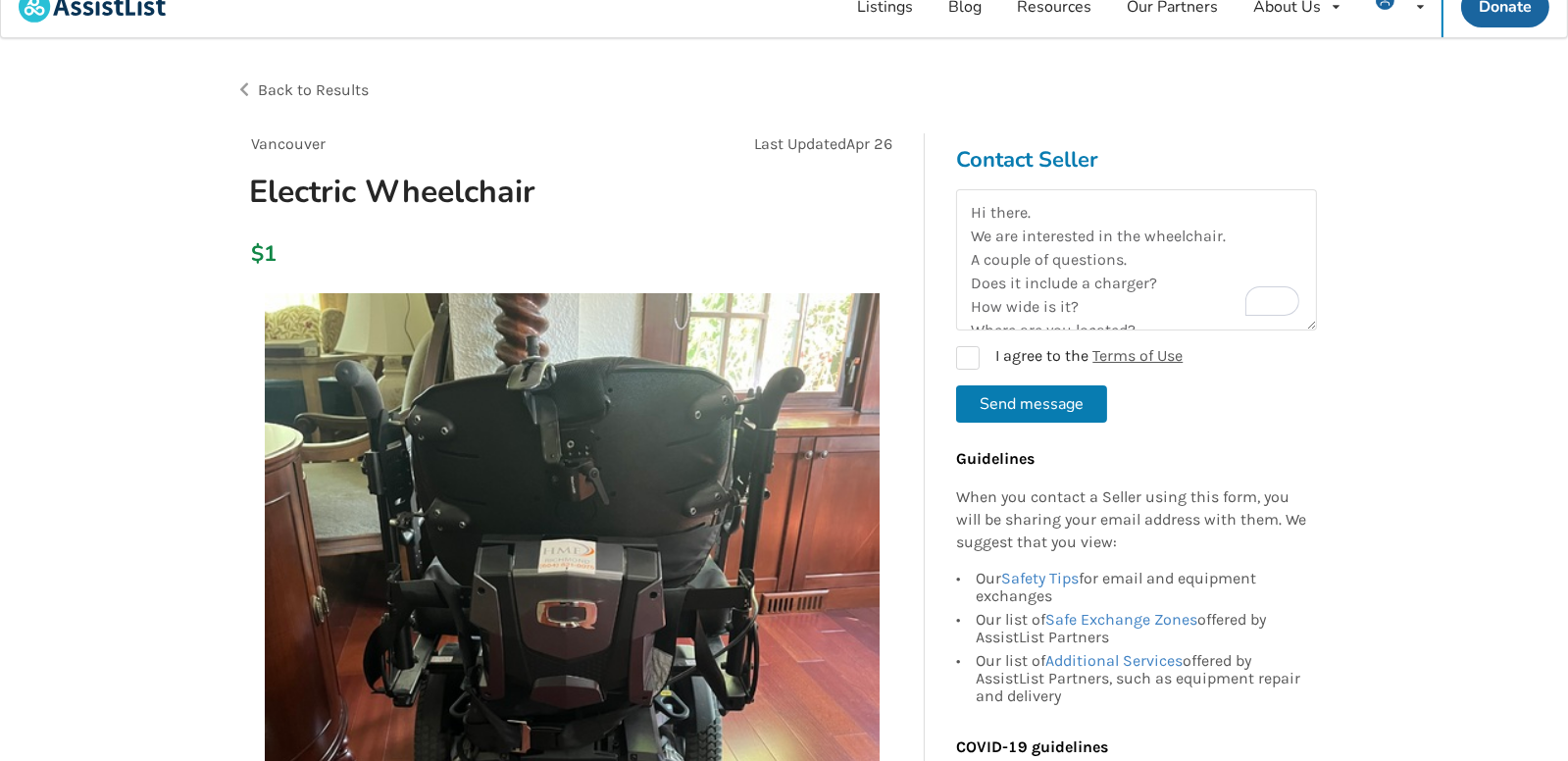 click on "Back to Results" at bounding box center (510, 90) 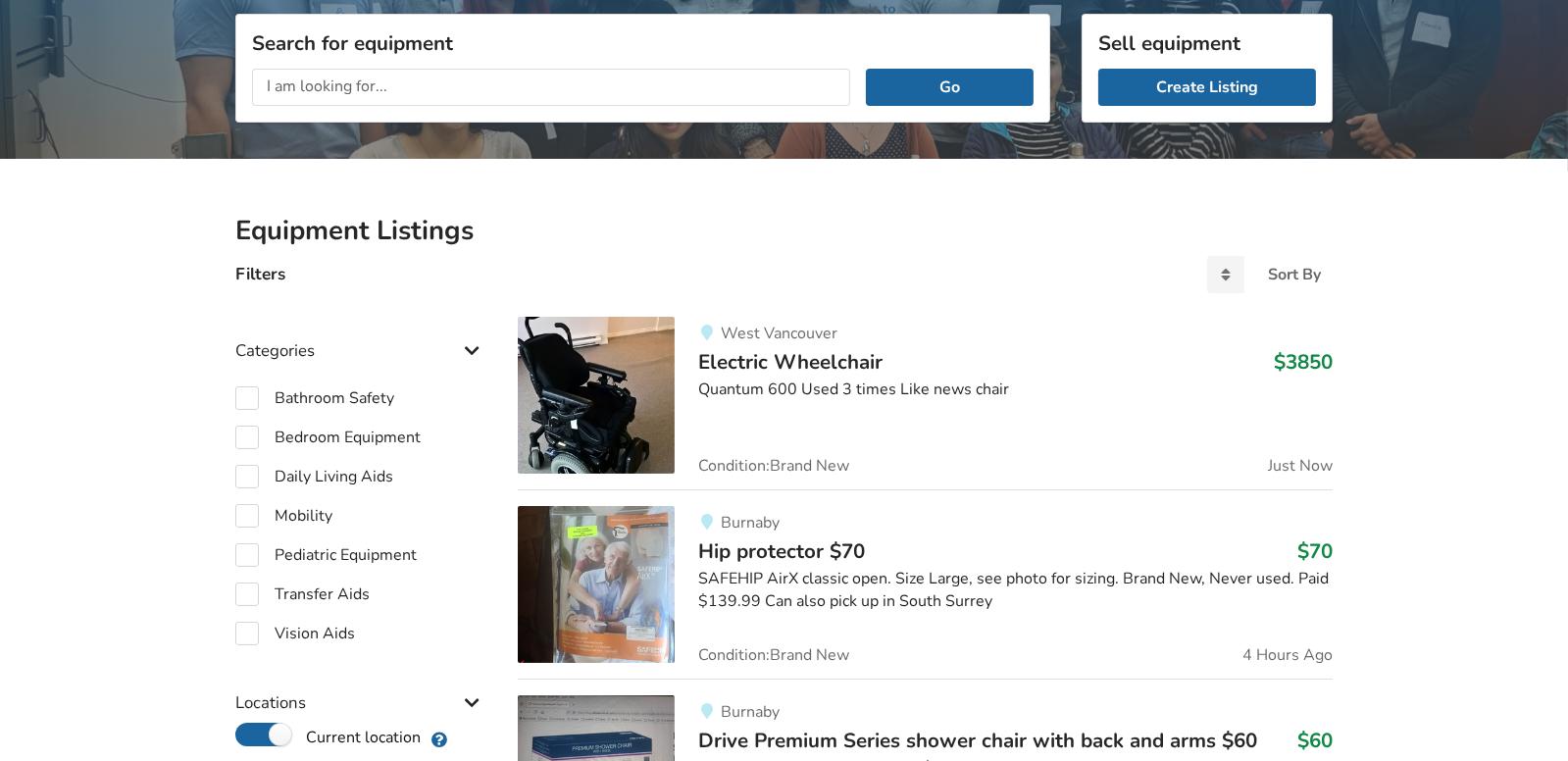 scroll, scrollTop: 184, scrollLeft: 0, axis: vertical 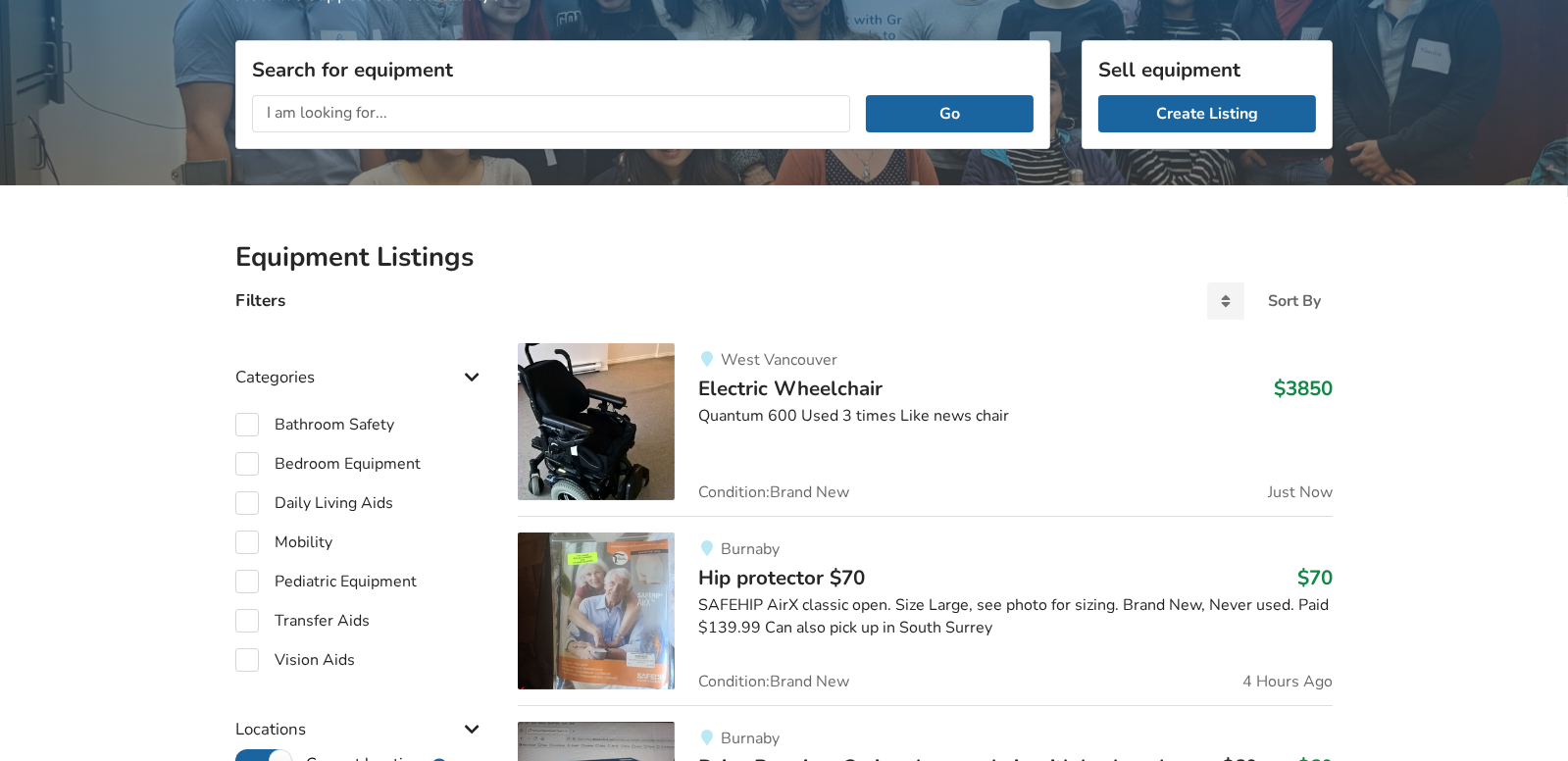 click on "Go" at bounding box center (642, 114) 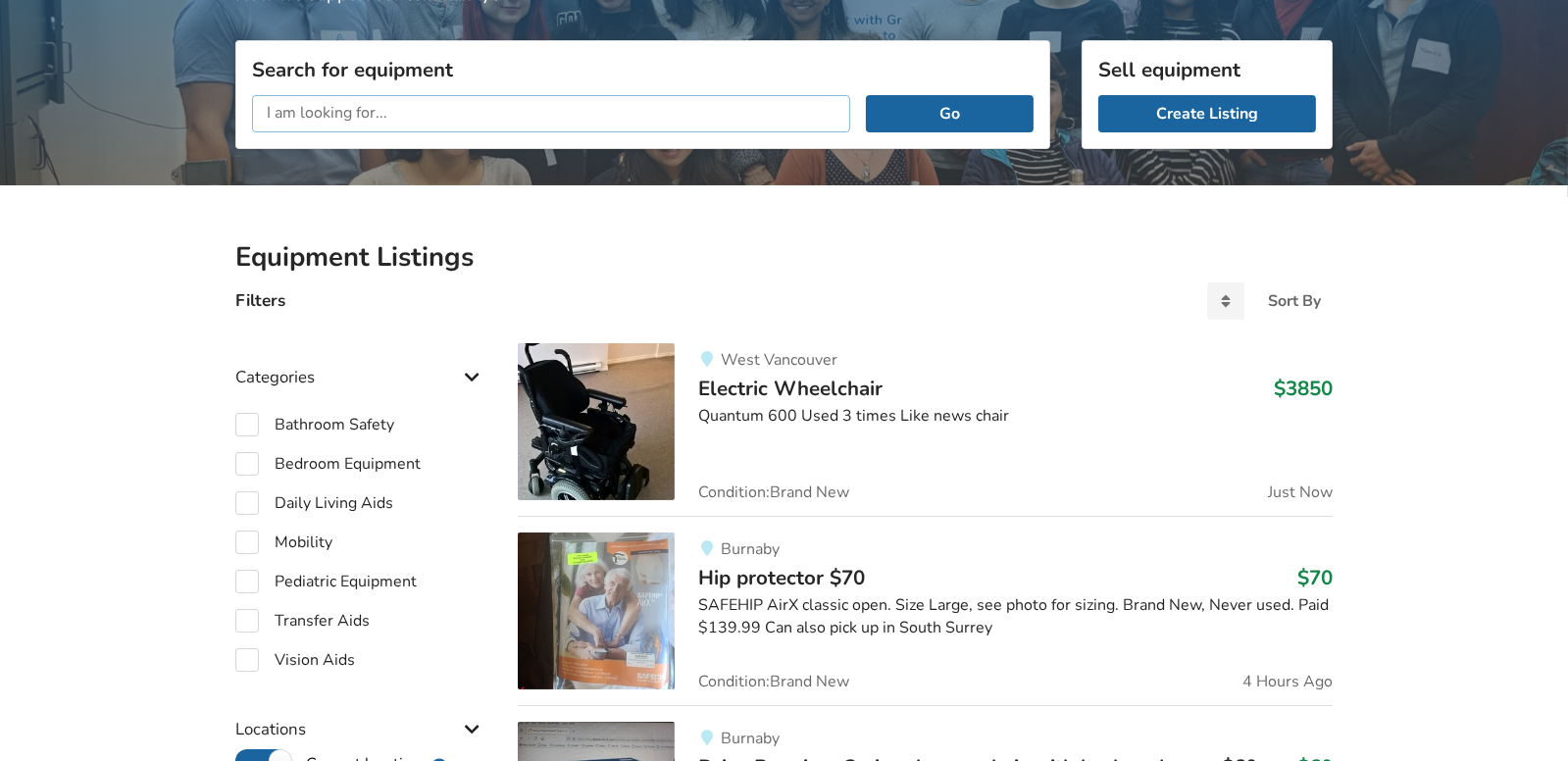 click at bounding box center (551, 114) 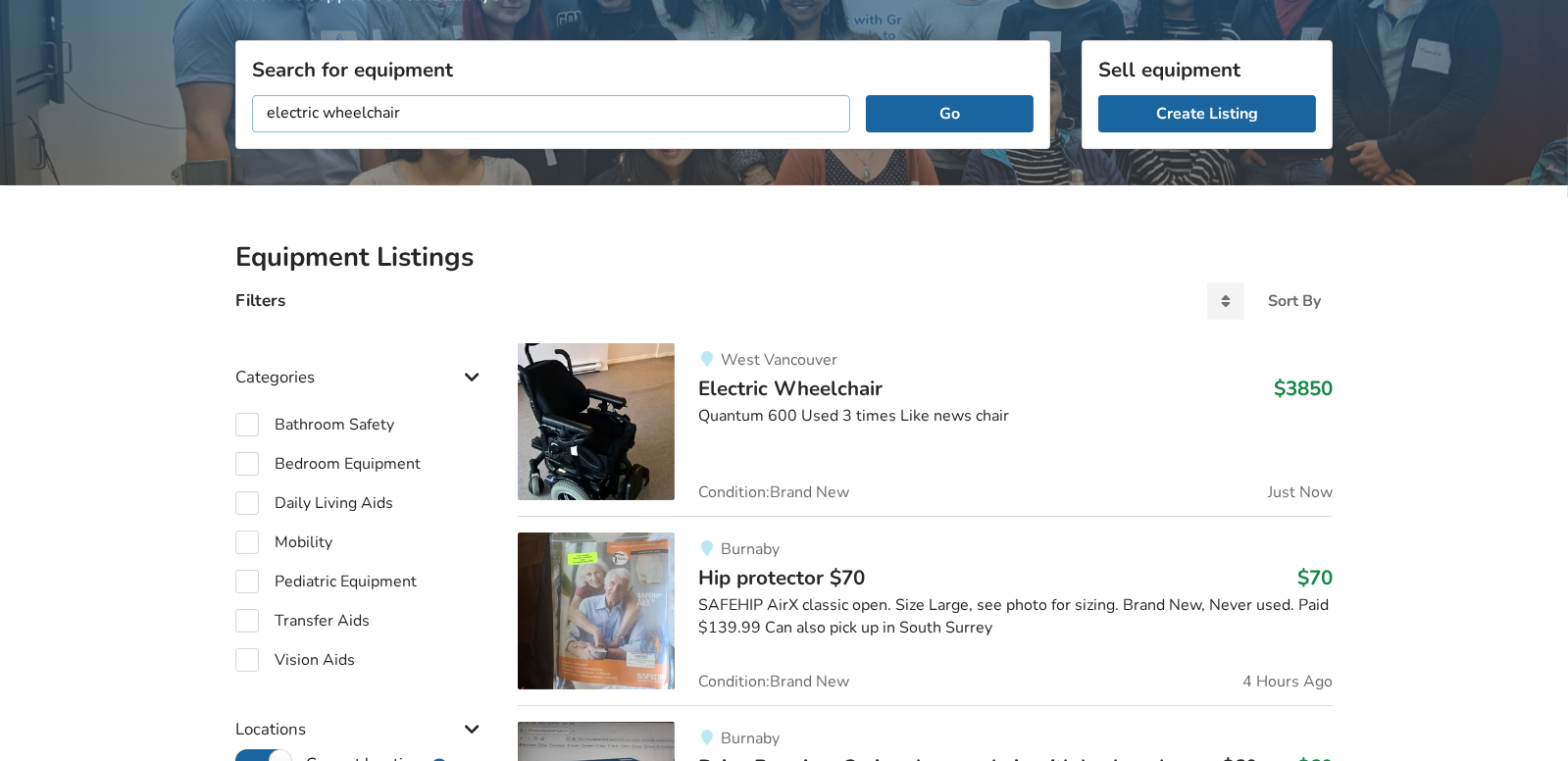 type on "electric wheelchair" 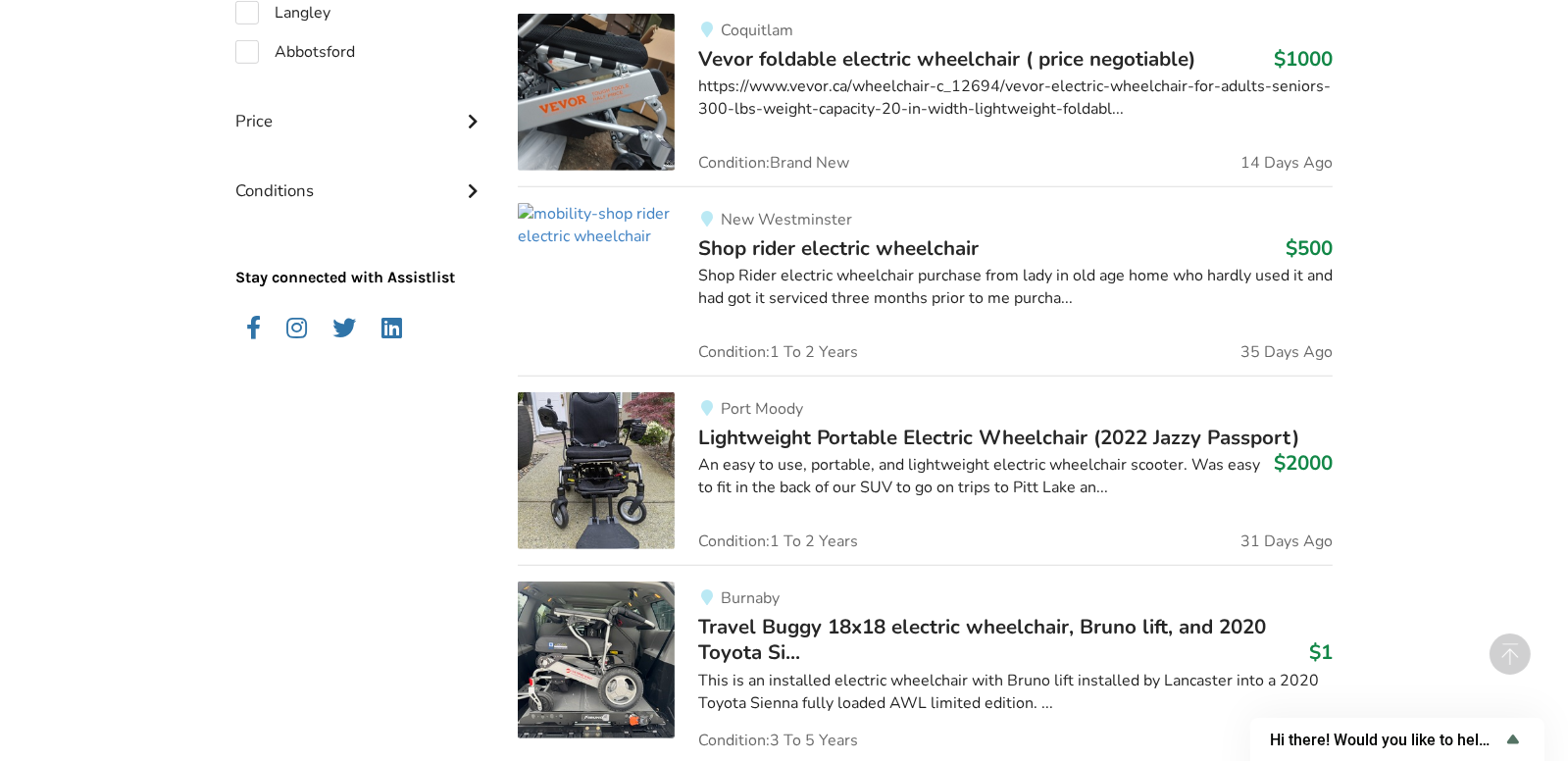scroll, scrollTop: 1655, scrollLeft: 0, axis: vertical 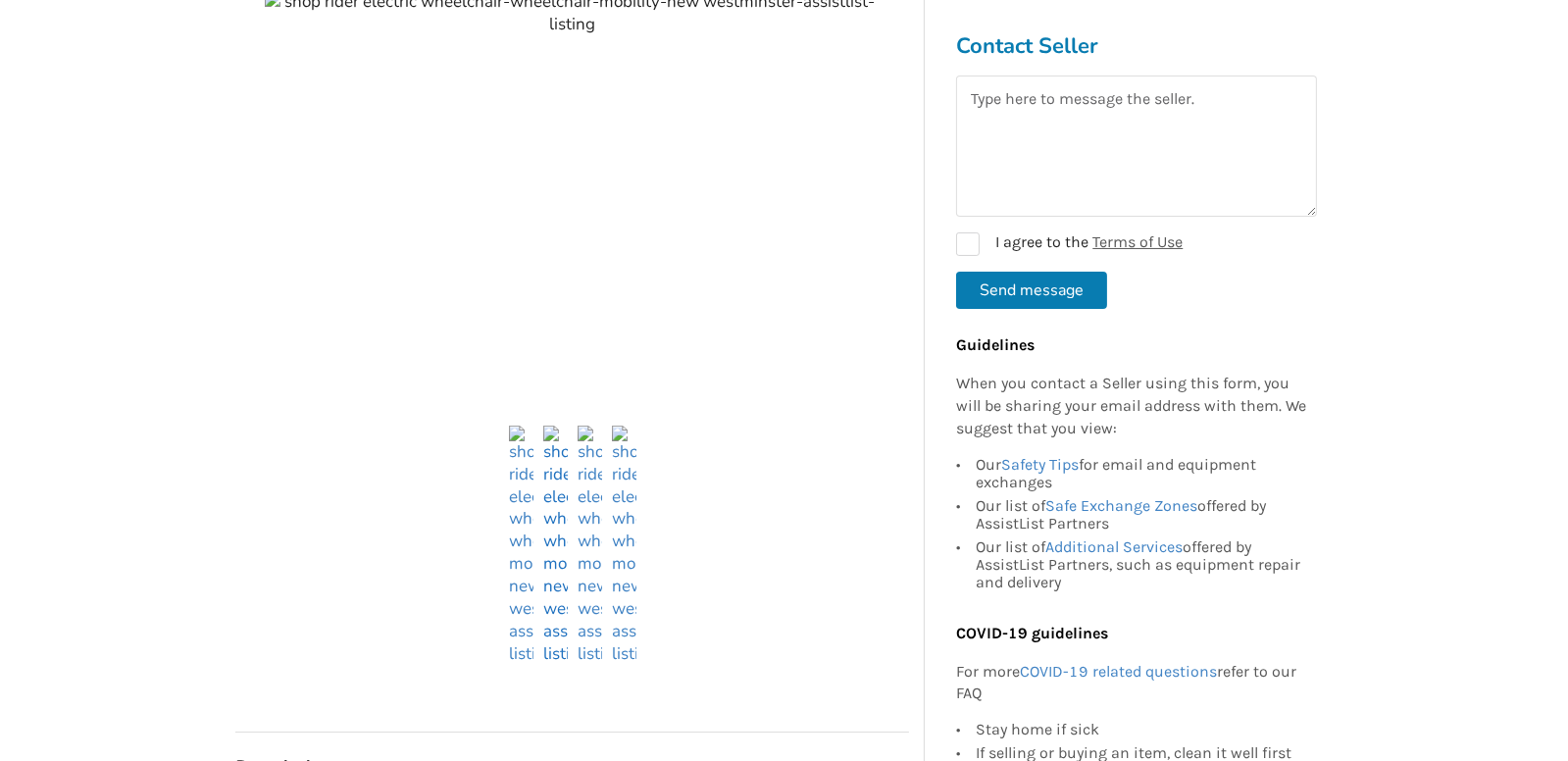 click at bounding box center (521, 545) 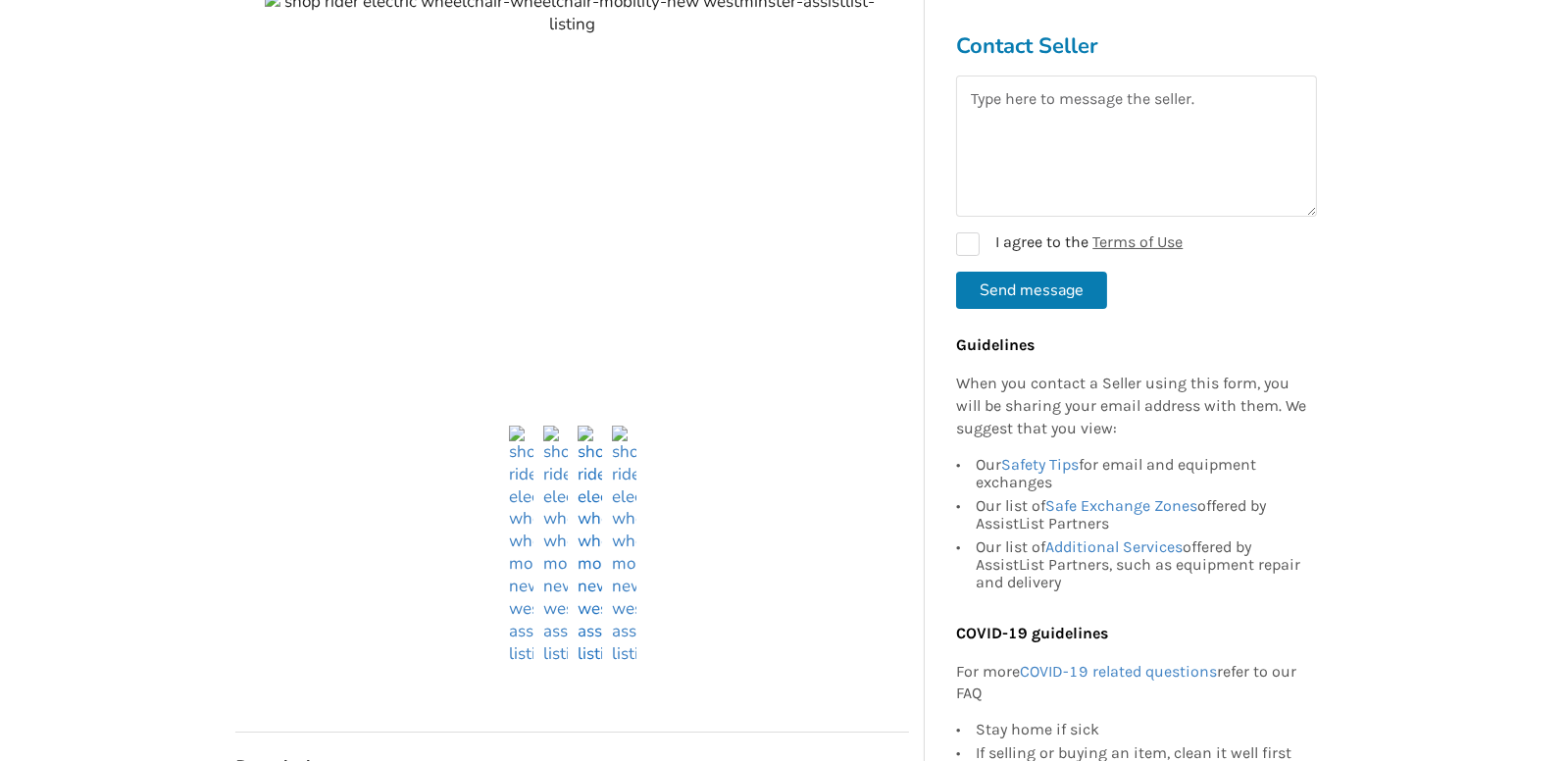 click at bounding box center [589, 545] 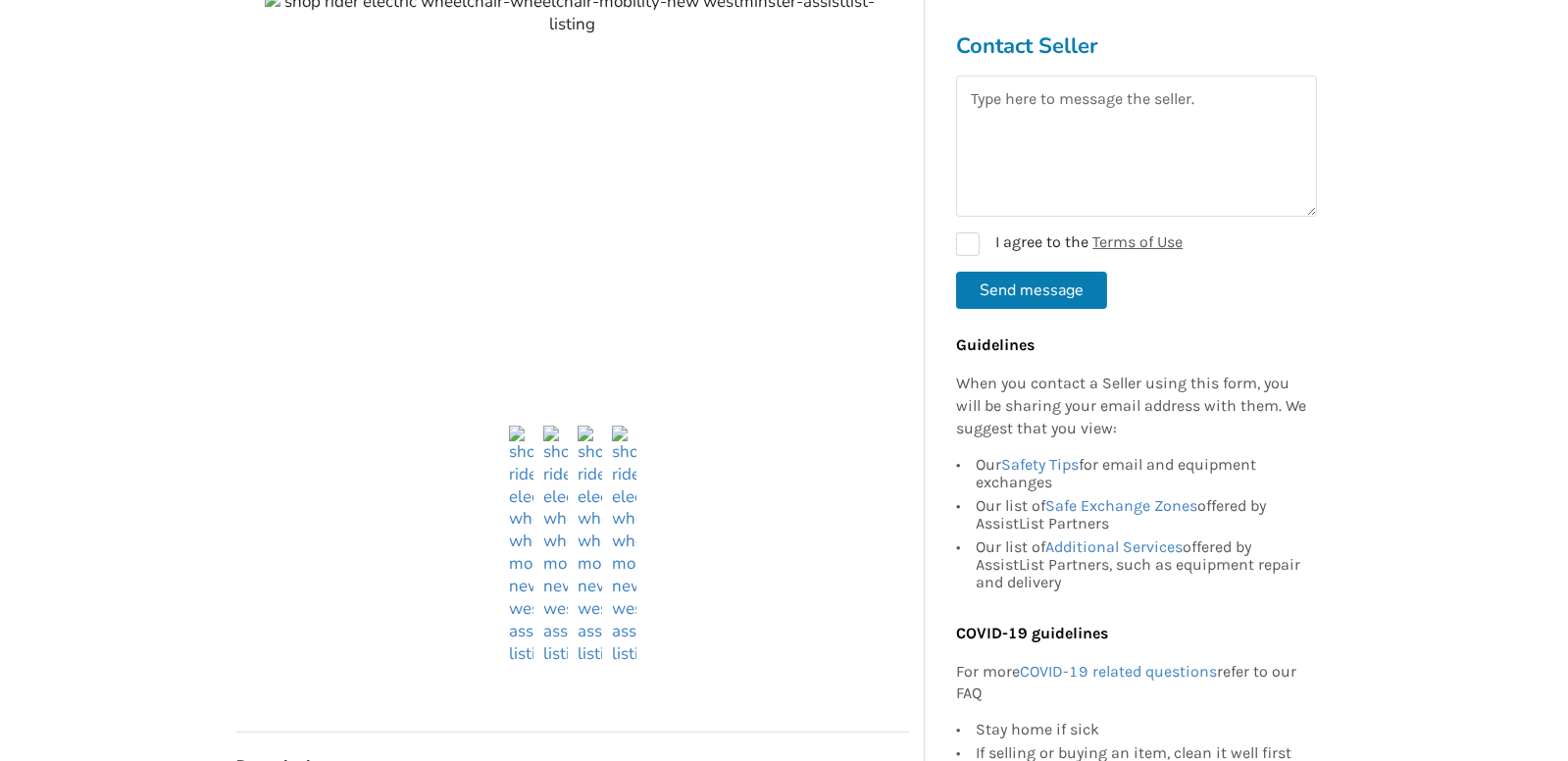 click at bounding box center [572, 545] 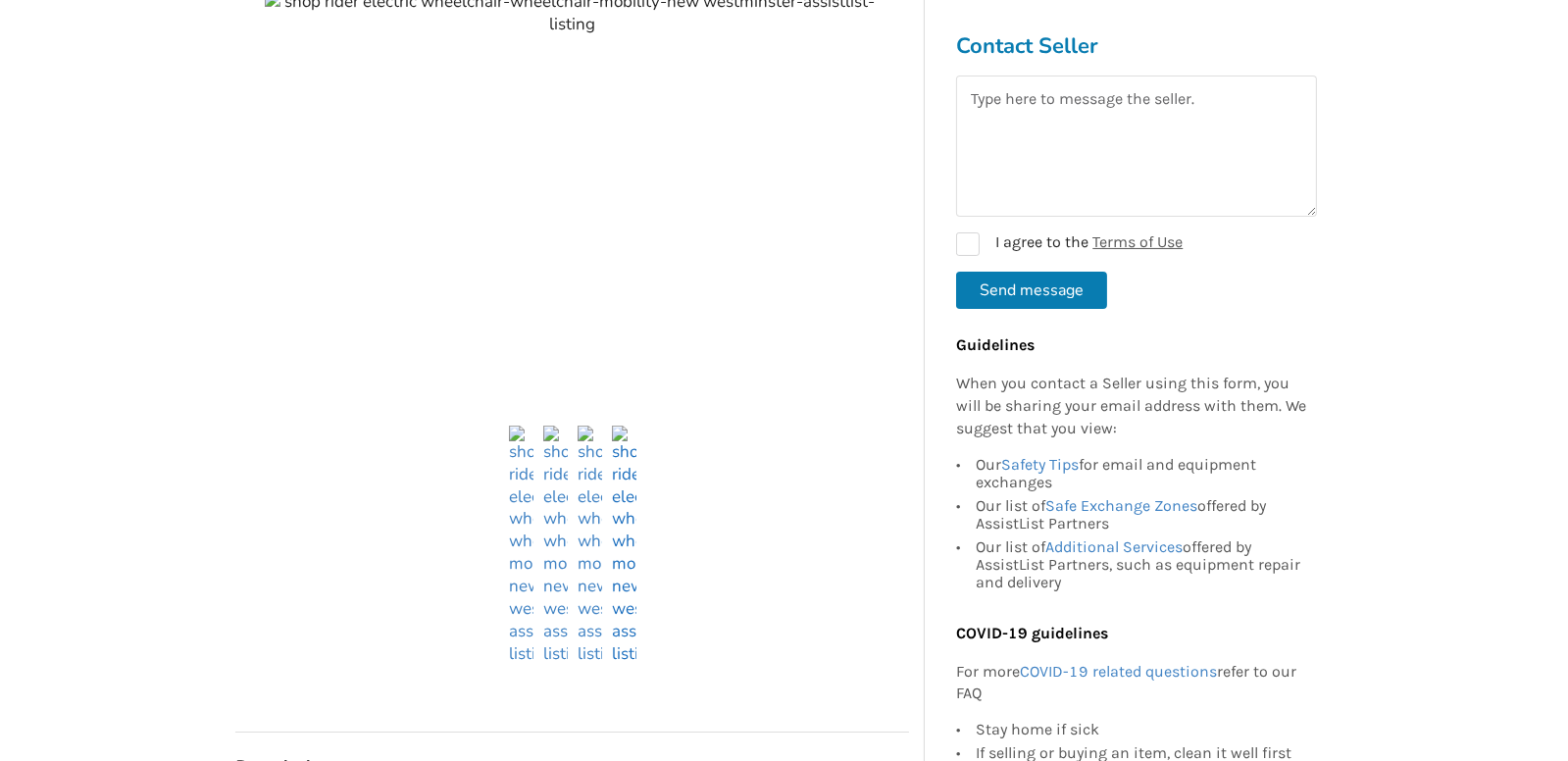 click at bounding box center [521, 545] 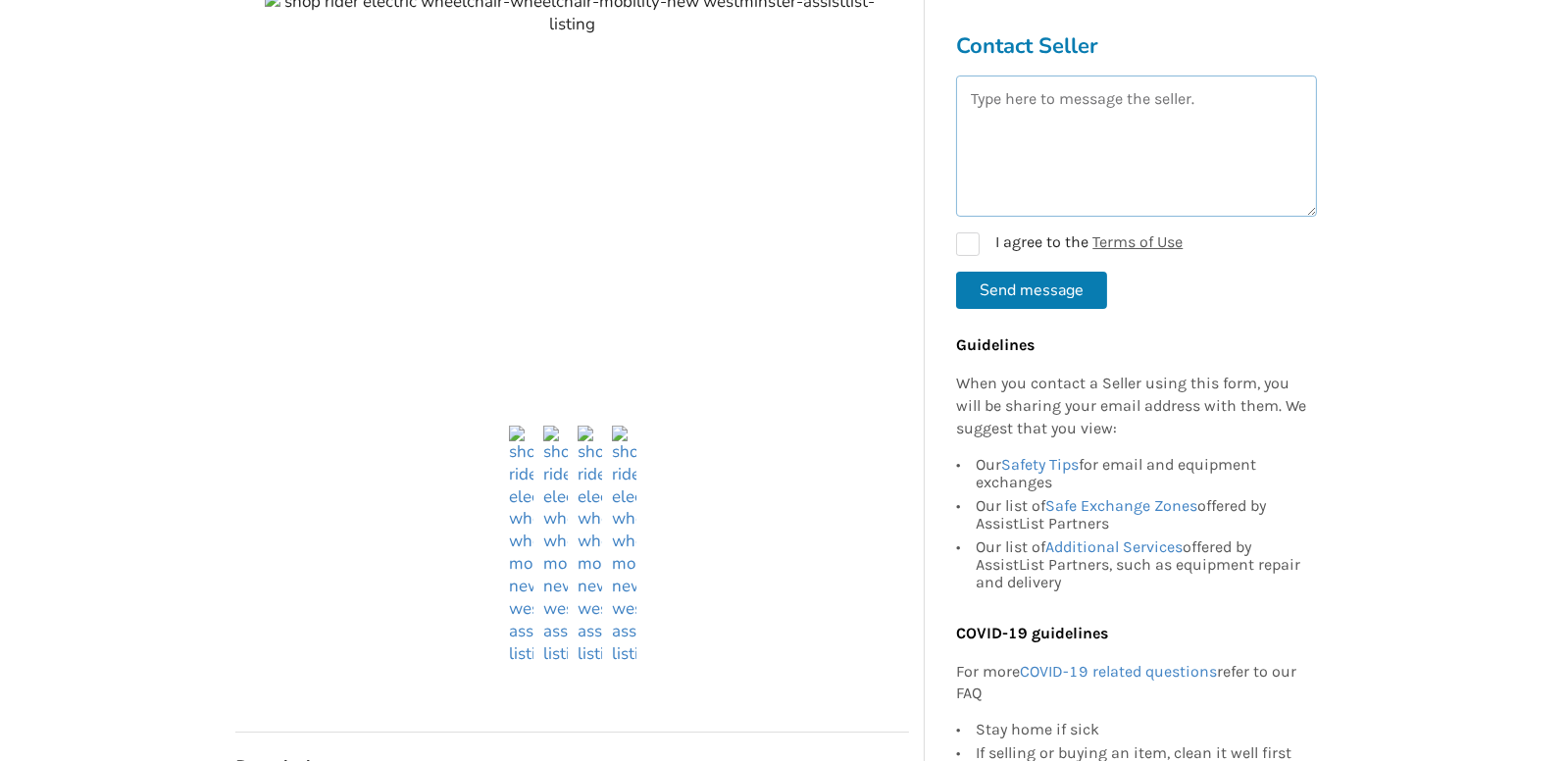 click at bounding box center [1137, 146] 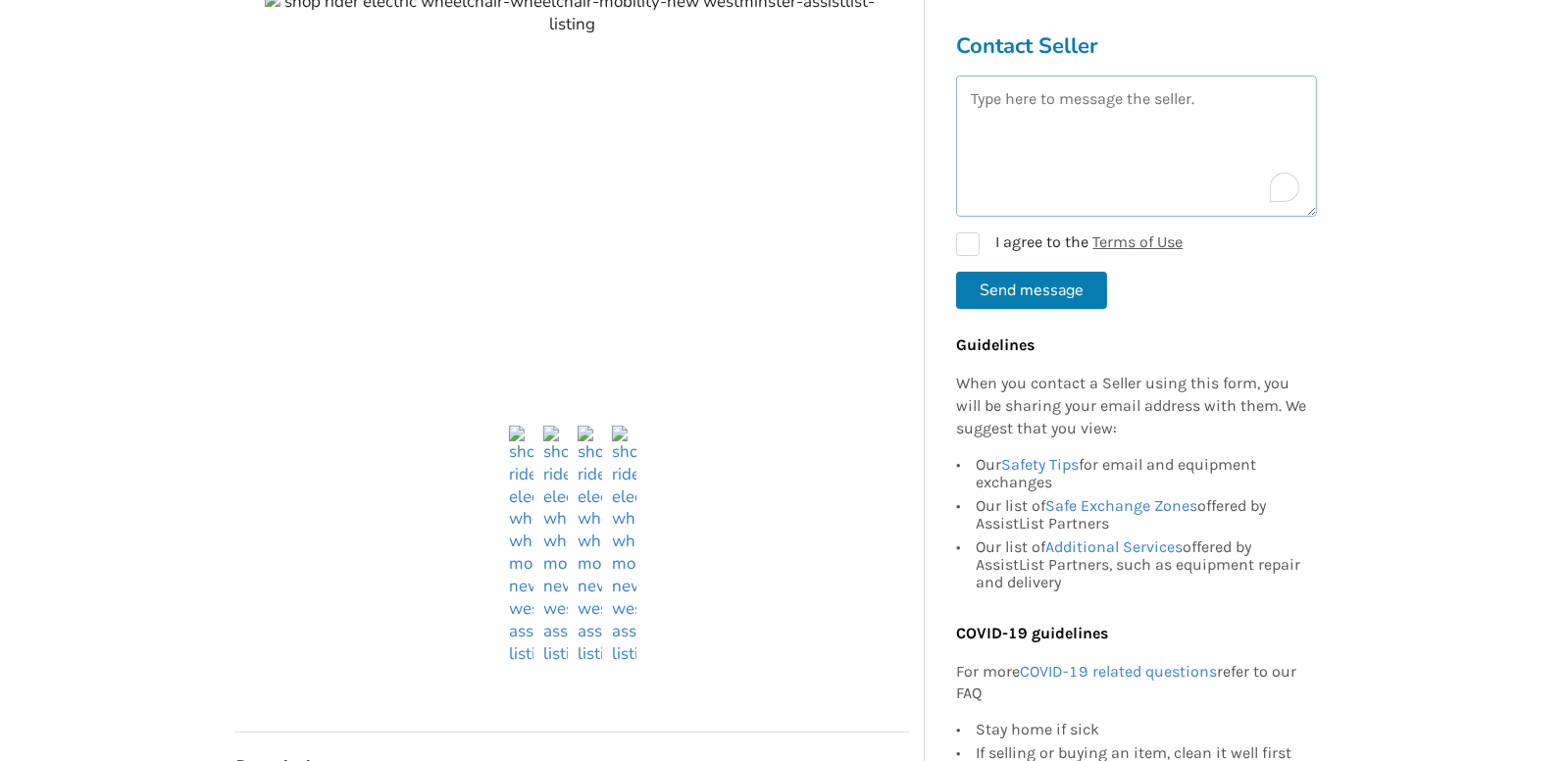 paste on "Hi there,
We are interested in the electric wheelchair.  A couple of questions:
Does it include the charger?
How wide is it?
Where are you located?
You can contact me at 236-668-6376 or paulthony@hotmail.com
Paul" 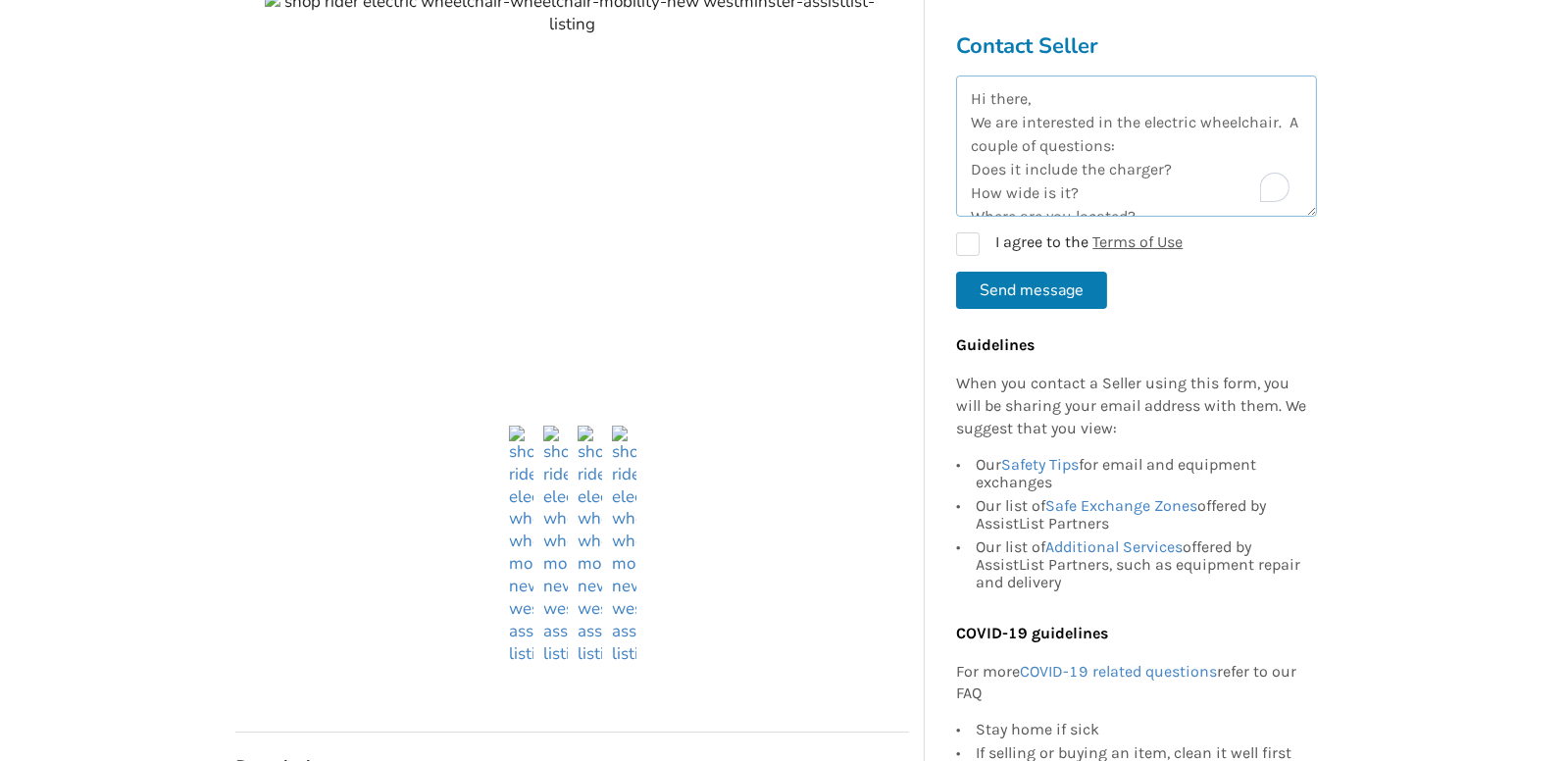 scroll, scrollTop: 80, scrollLeft: 0, axis: vertical 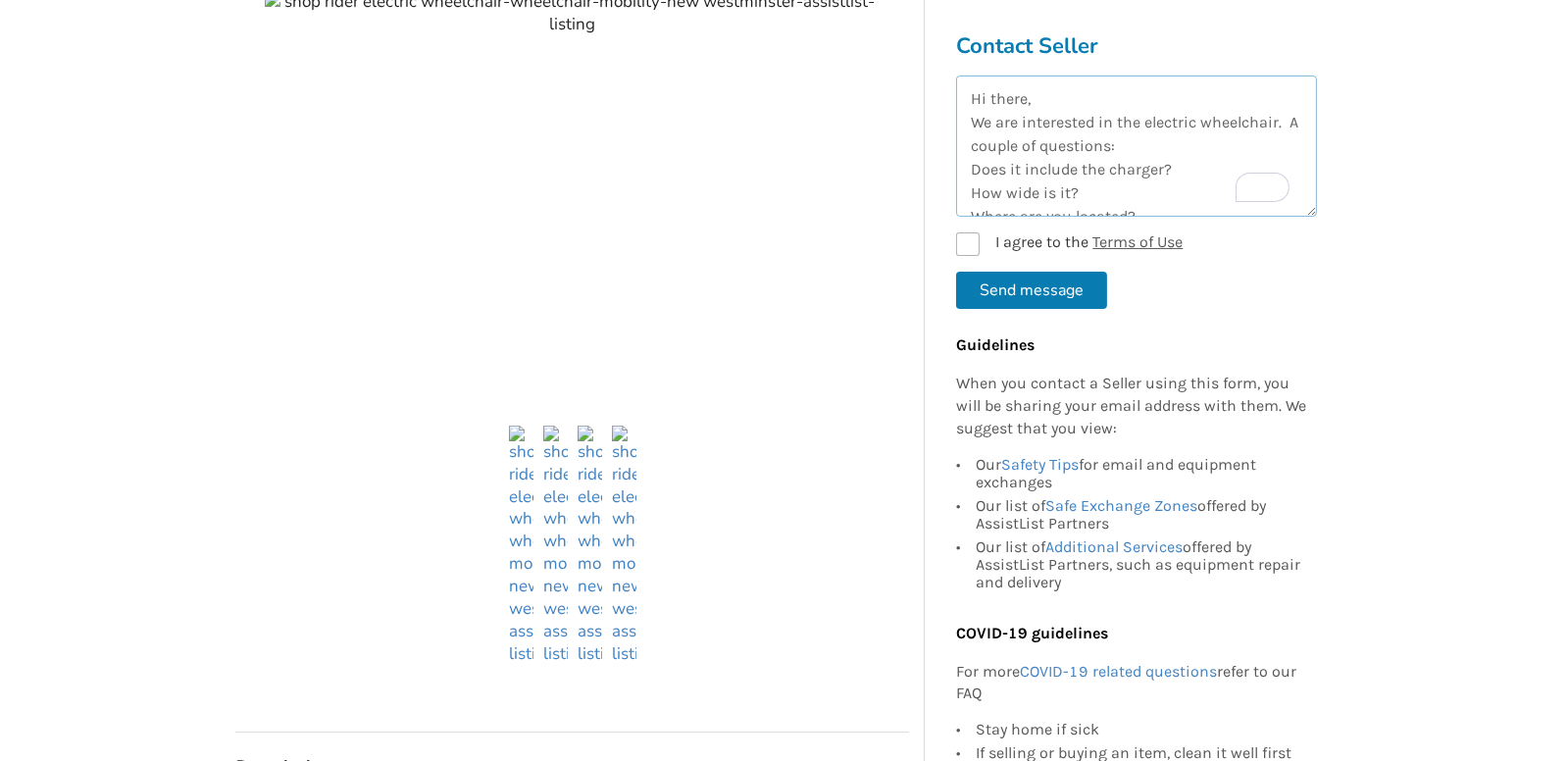 type on "Hi there,
We are interested in the electric wheelchair.  A couple of questions:
Does it include the charger?
How wide is it?
Where are you located?
You can contact me at 236-668-6376 or paulthony@hotmail.com
Paul" 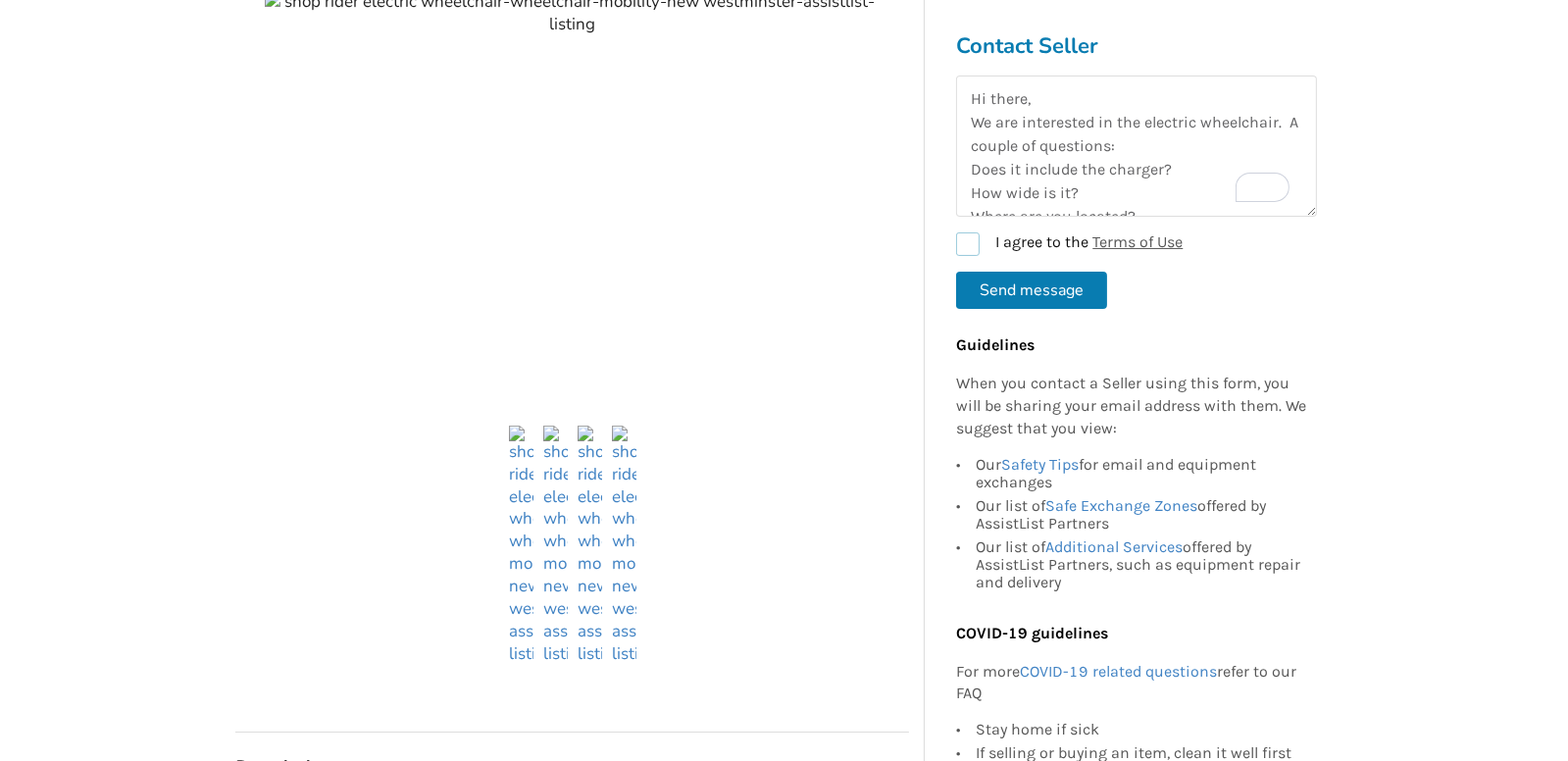 click on "I agree to the   Terms of Use" at bounding box center (1069, 244) 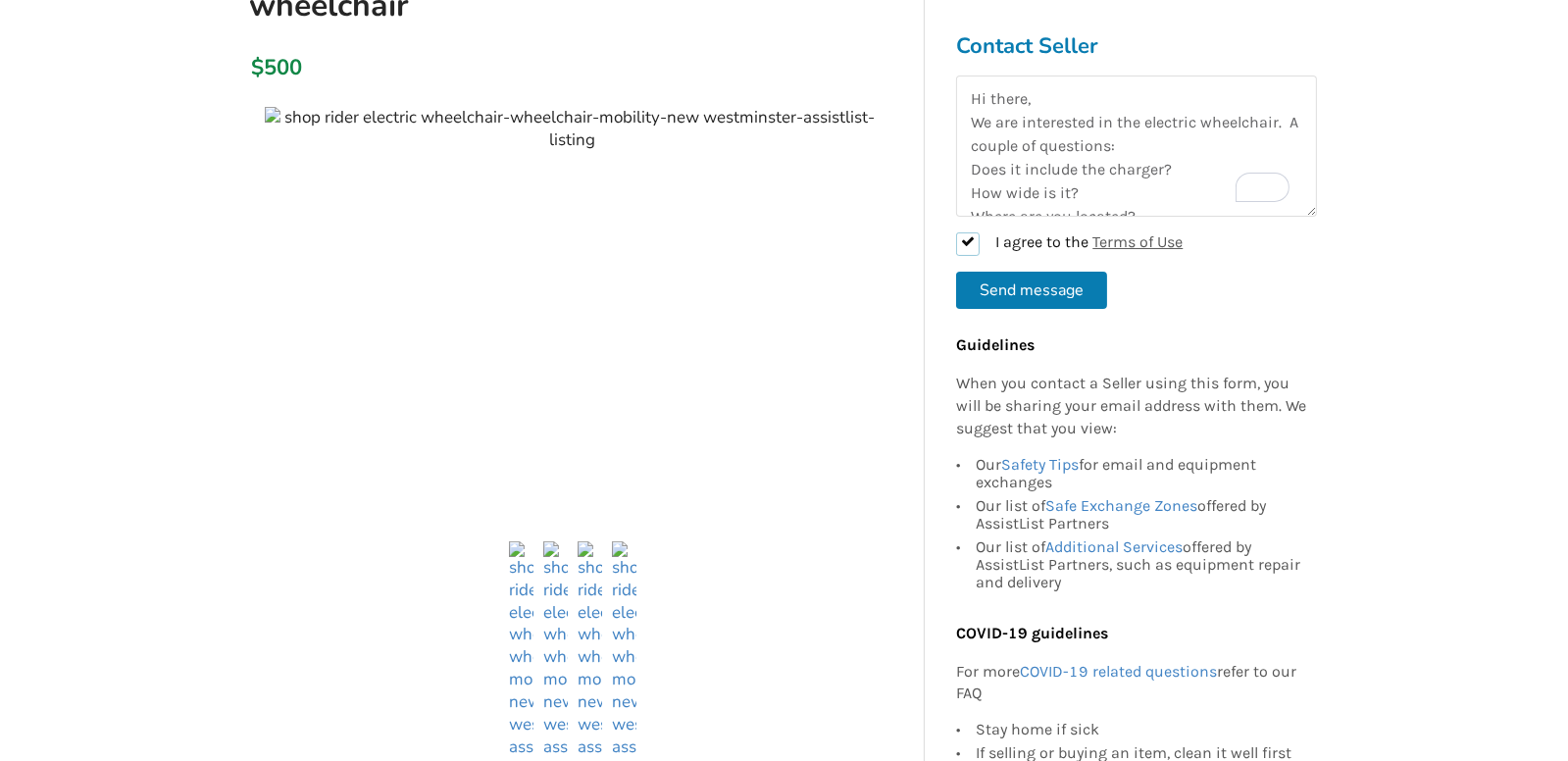 scroll, scrollTop: 122, scrollLeft: 0, axis: vertical 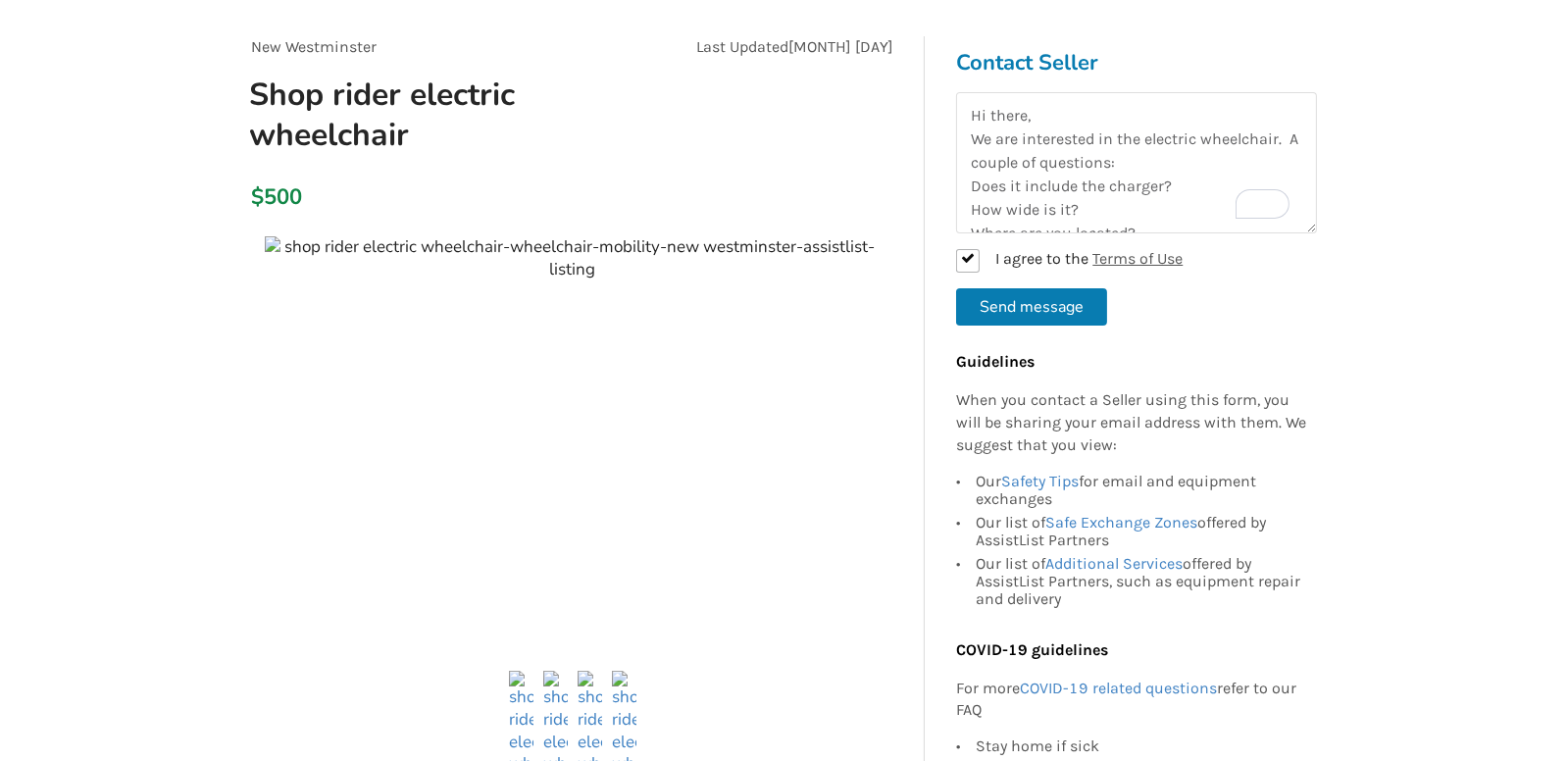 click on "Send message" at bounding box center [1032, 307] 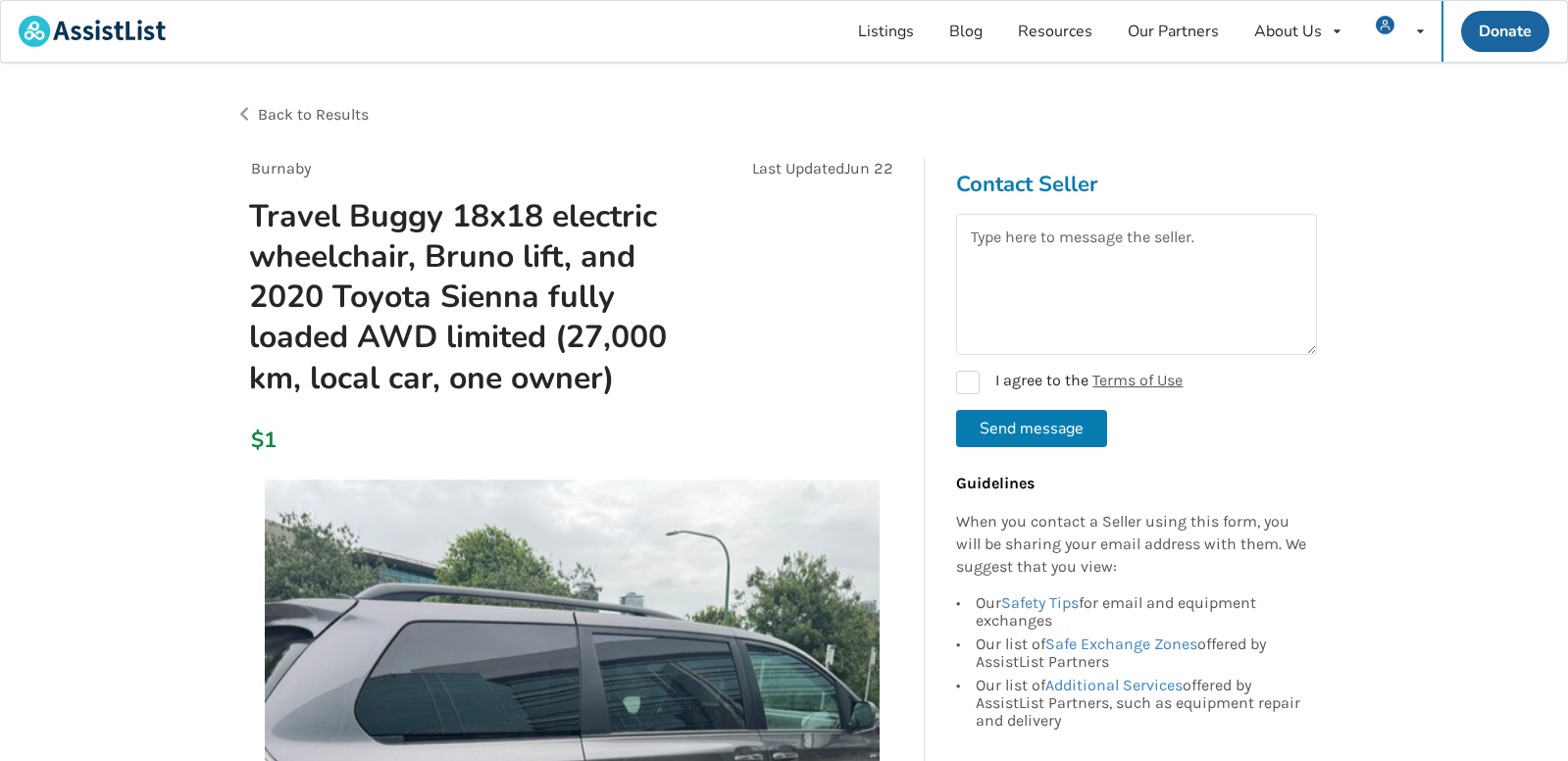 scroll, scrollTop: 0, scrollLeft: 0, axis: both 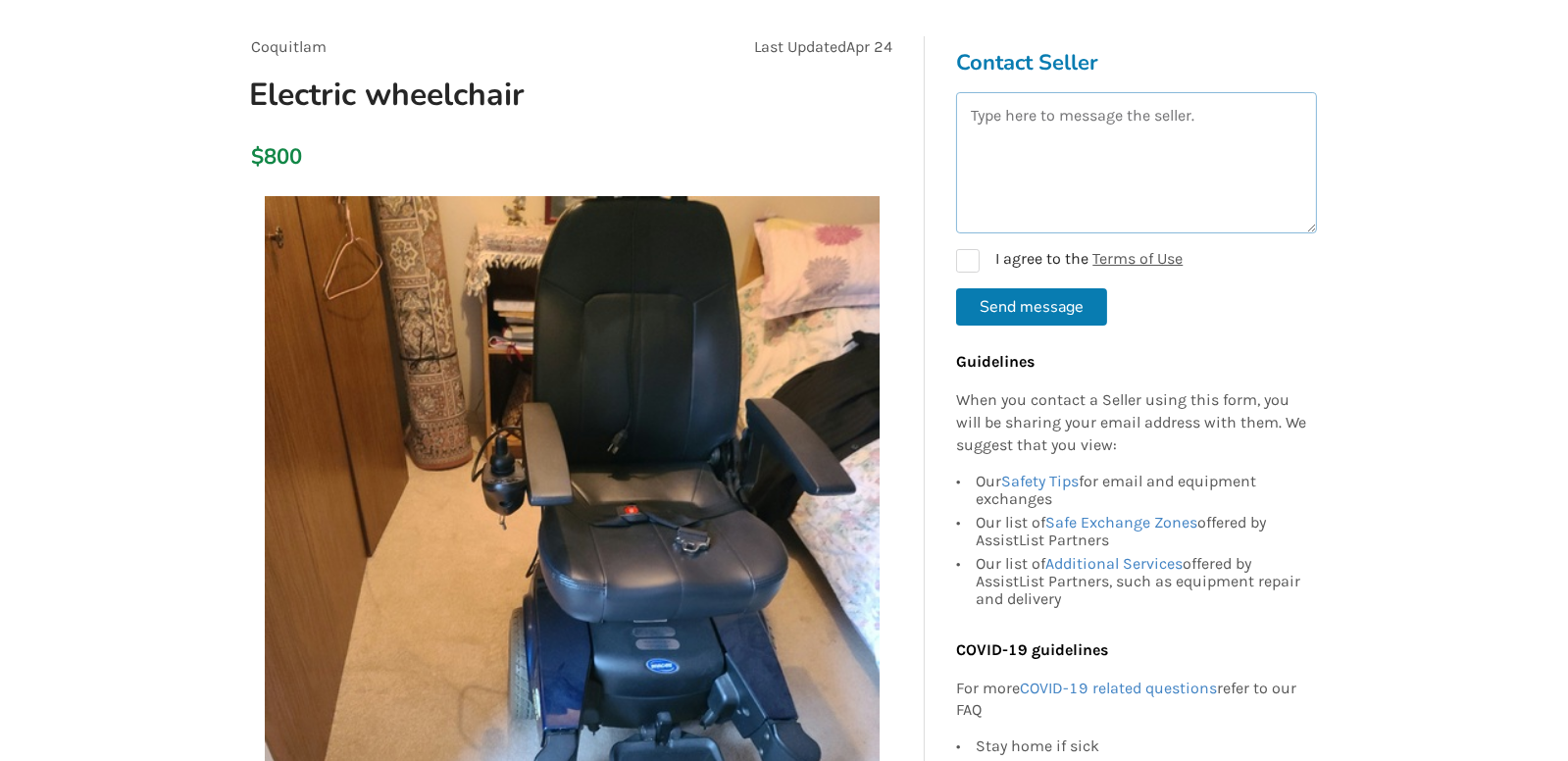 click at bounding box center (1137, 163) 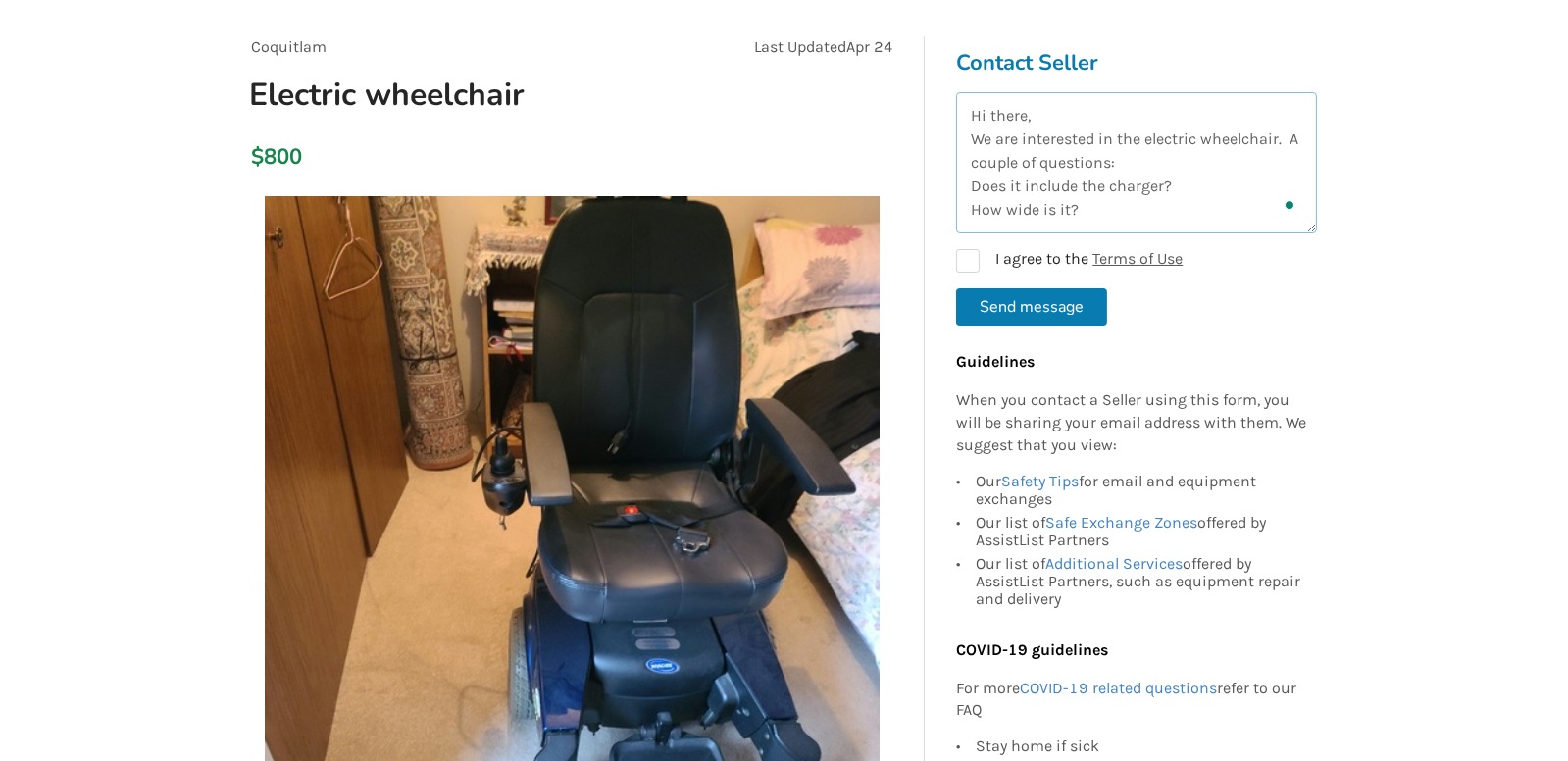 scroll, scrollTop: 11, scrollLeft: 0, axis: vertical 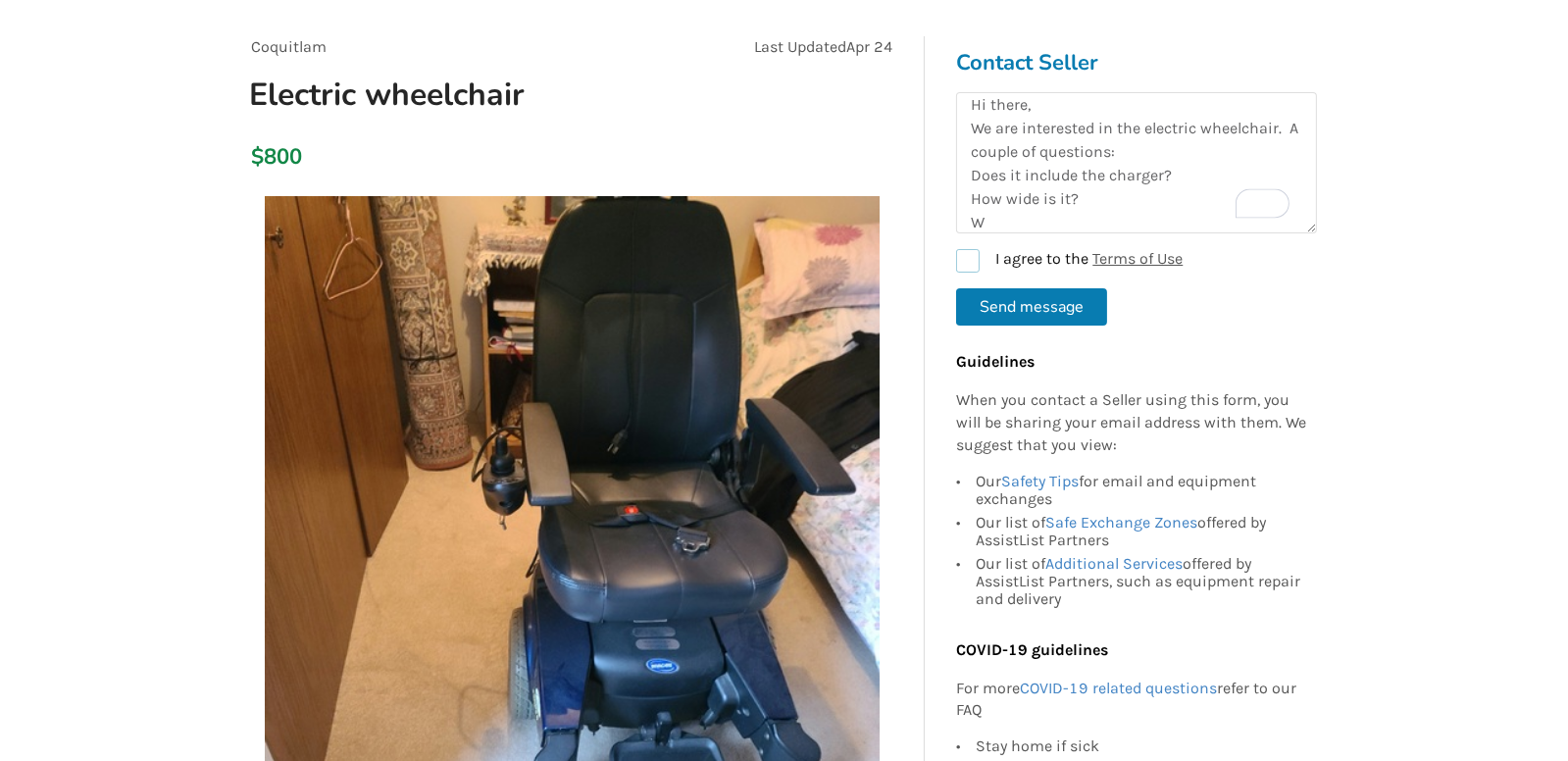 click on "I agree to the   Terms of Use" at bounding box center (1069, 261) 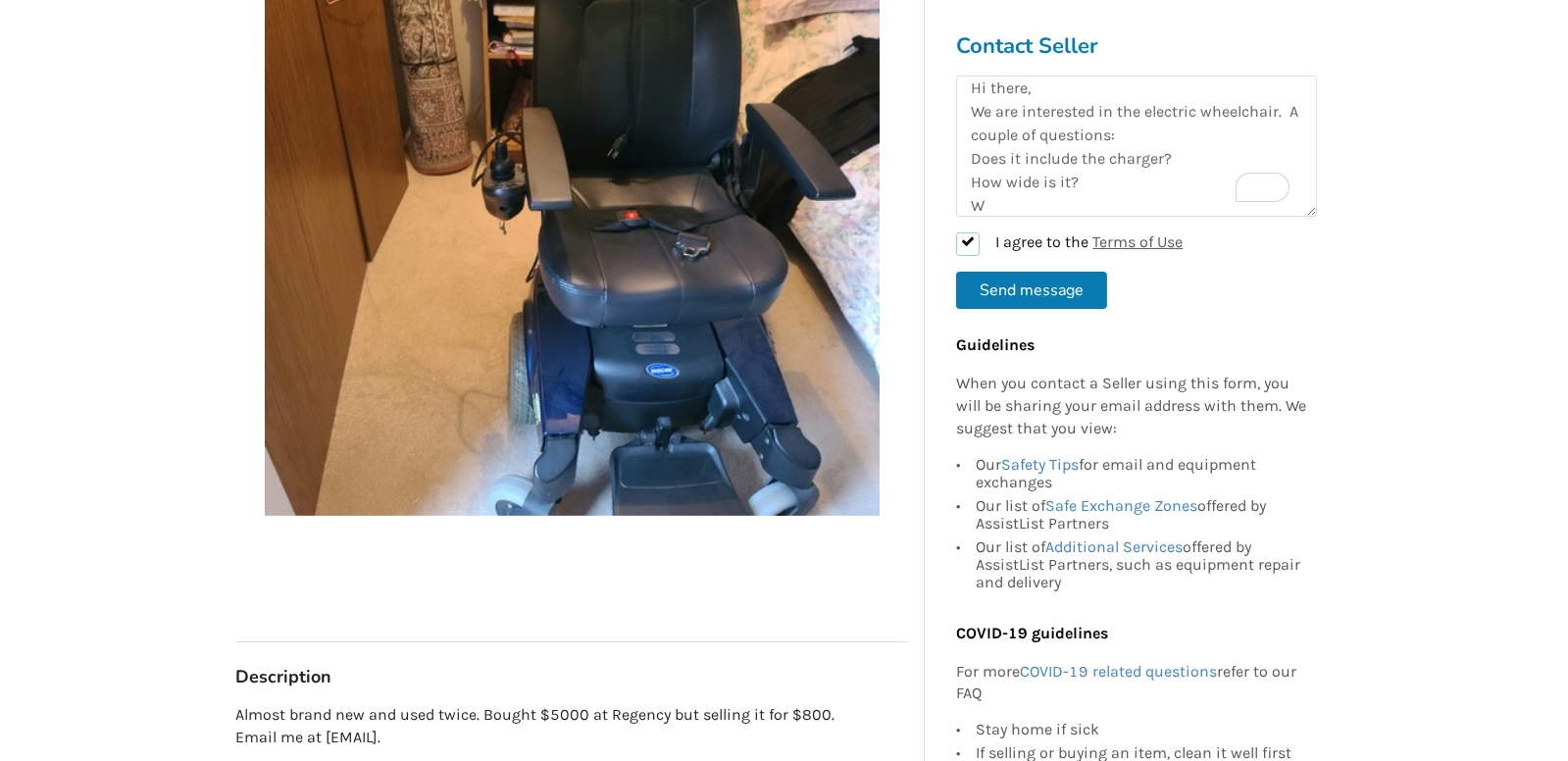 scroll, scrollTop: 367, scrollLeft: 0, axis: vertical 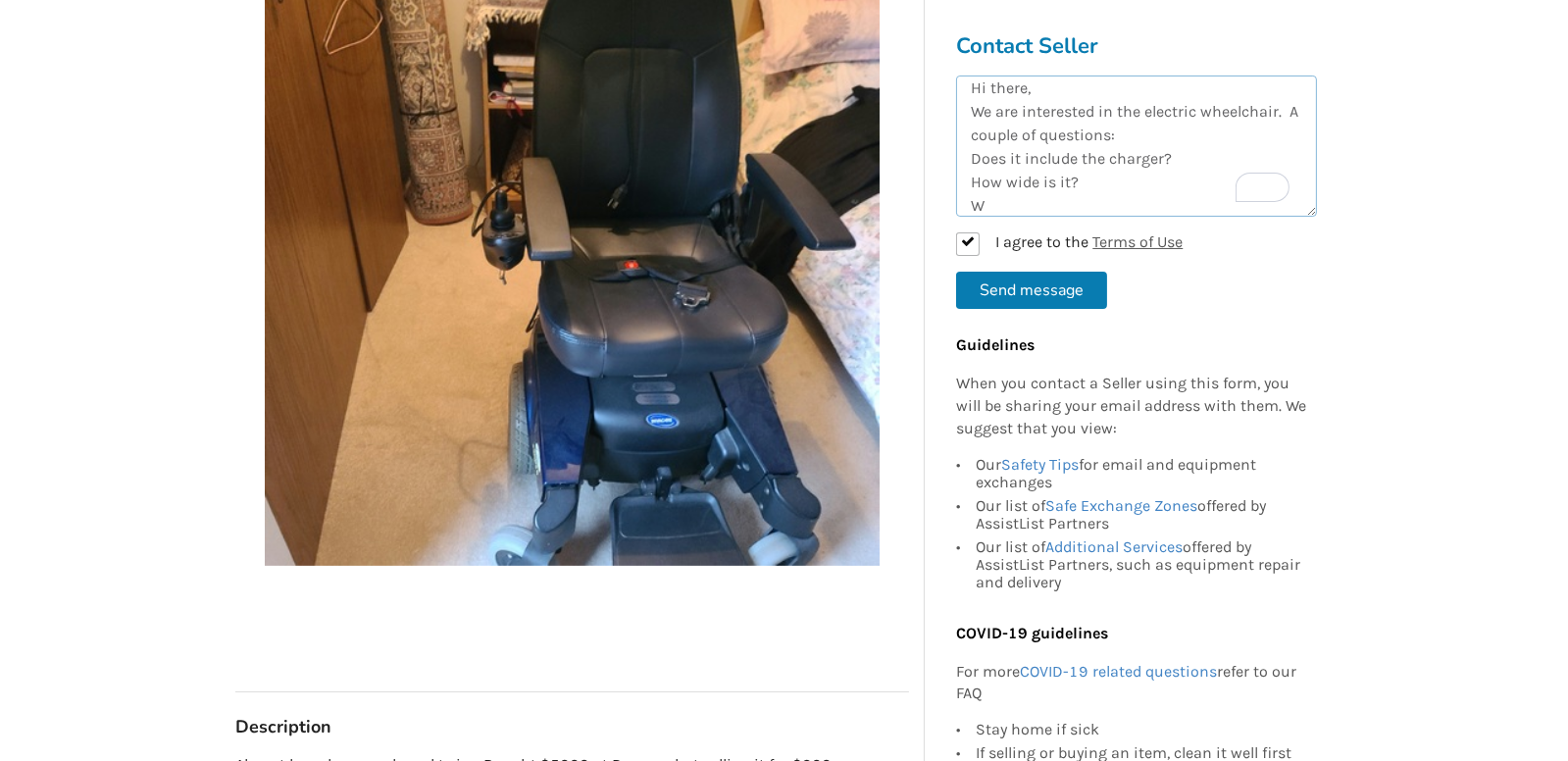 click on "Hi there,
We are interested in the electric wheelchair.  A couple of questions:
Does it include the charger?
How wide is it?
W" at bounding box center (1137, 146) 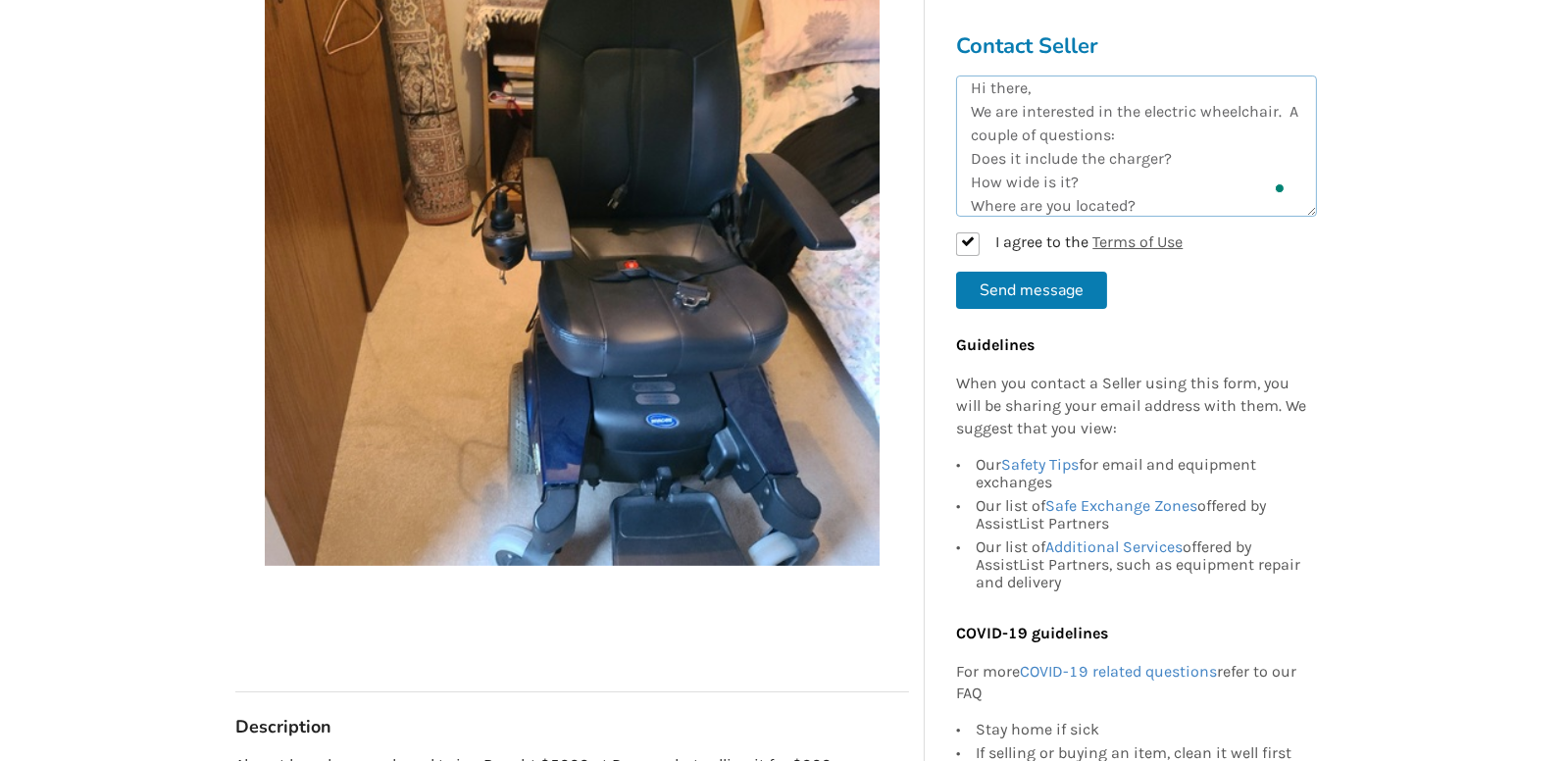 scroll, scrollTop: 32, scrollLeft: 0, axis: vertical 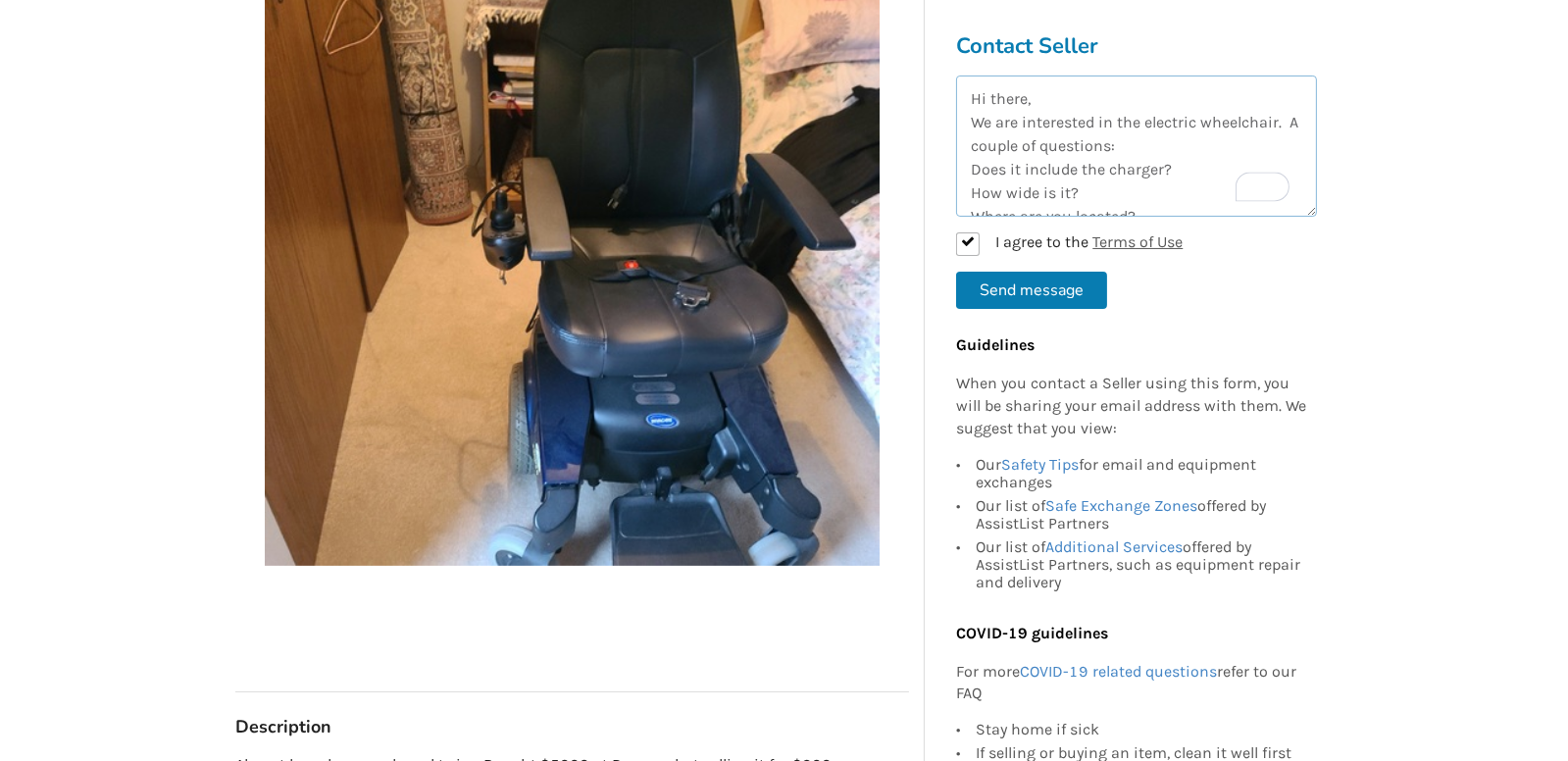 drag, startPoint x: 1013, startPoint y: 205, endPoint x: 949, endPoint y: 77, distance: 143.10835 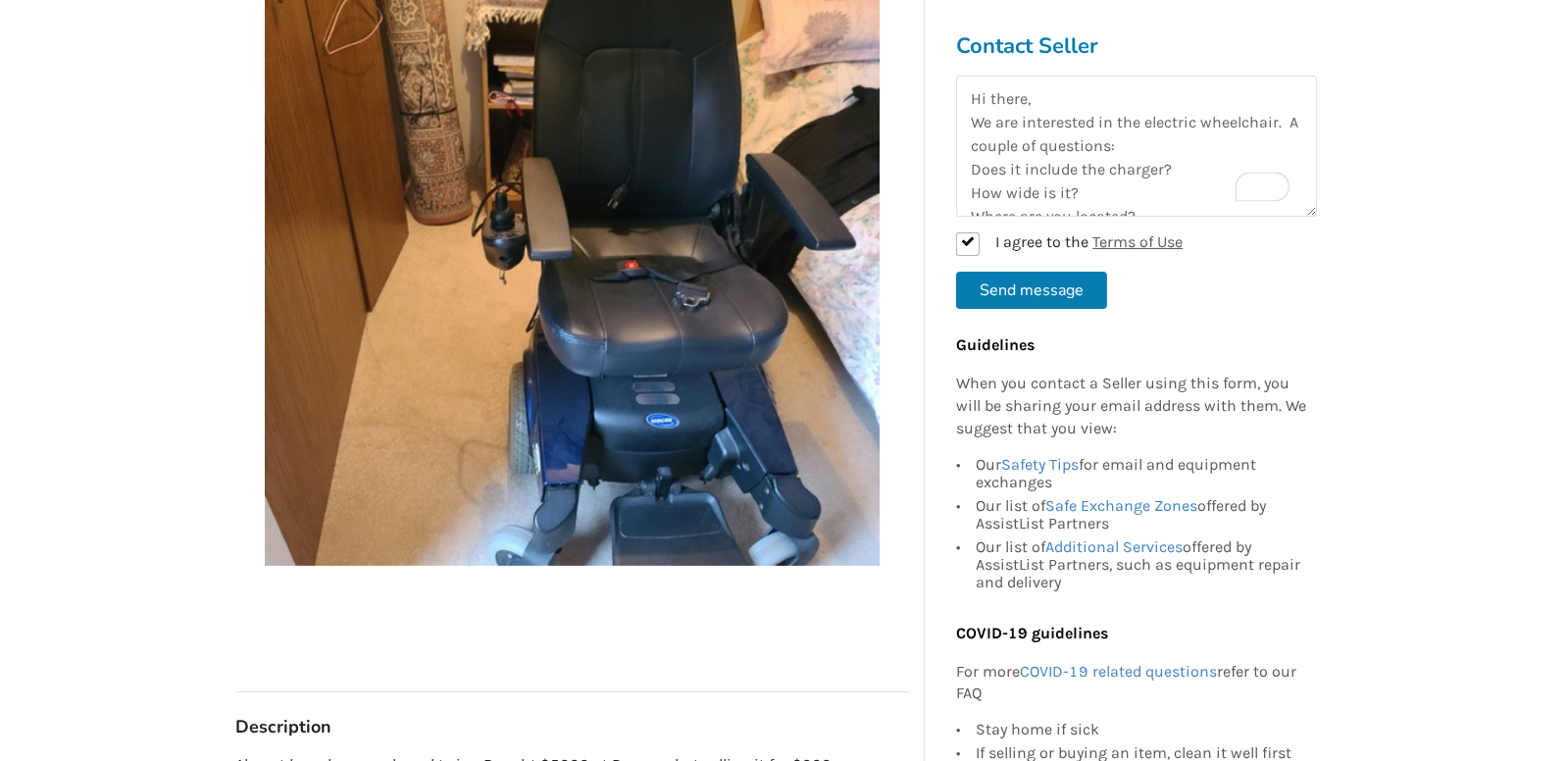 click on "Send message" at bounding box center [1032, 290] 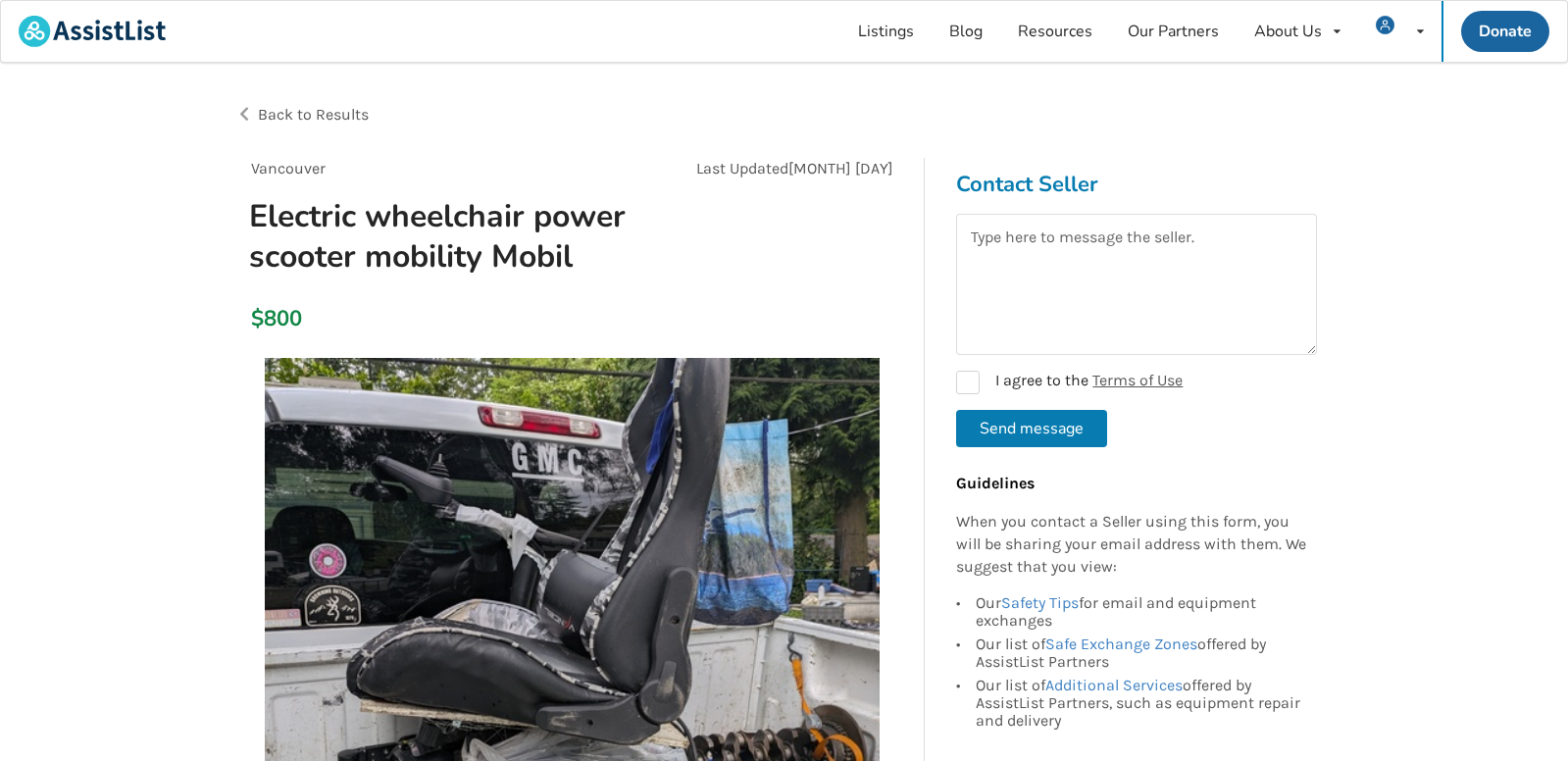 scroll, scrollTop: 0, scrollLeft: 0, axis: both 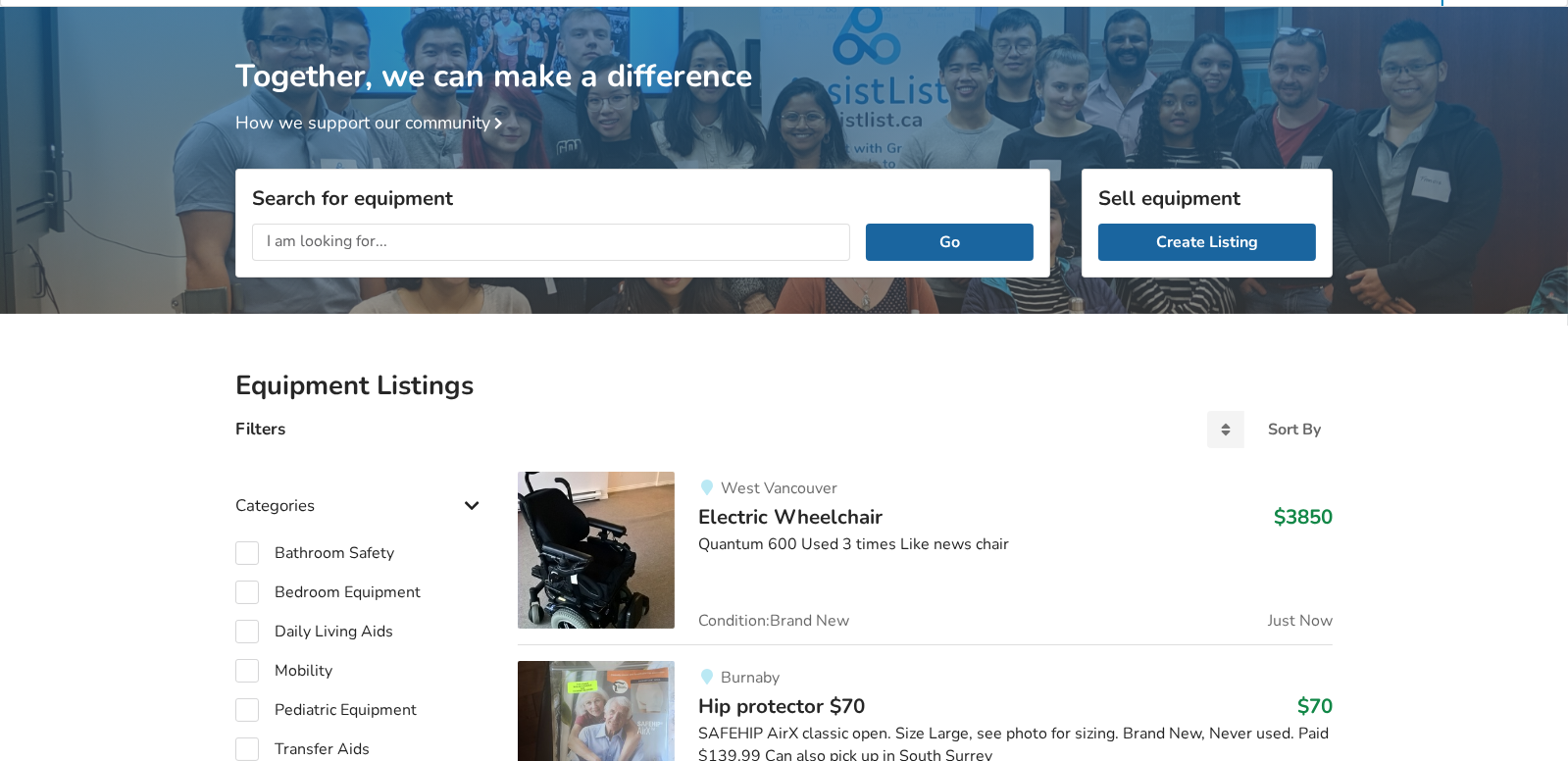 click at bounding box center [551, 242] 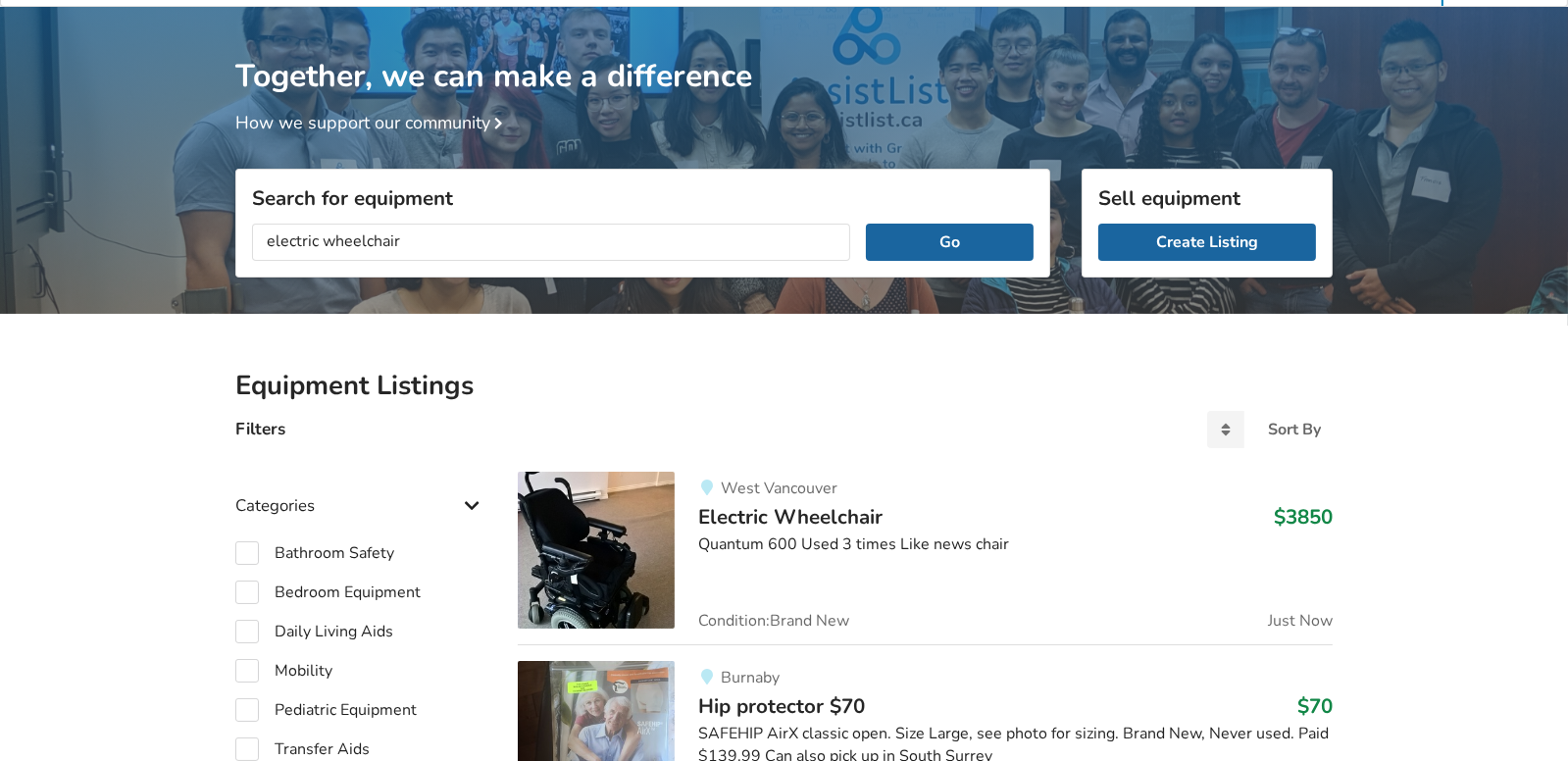 type on "electric wheelchair" 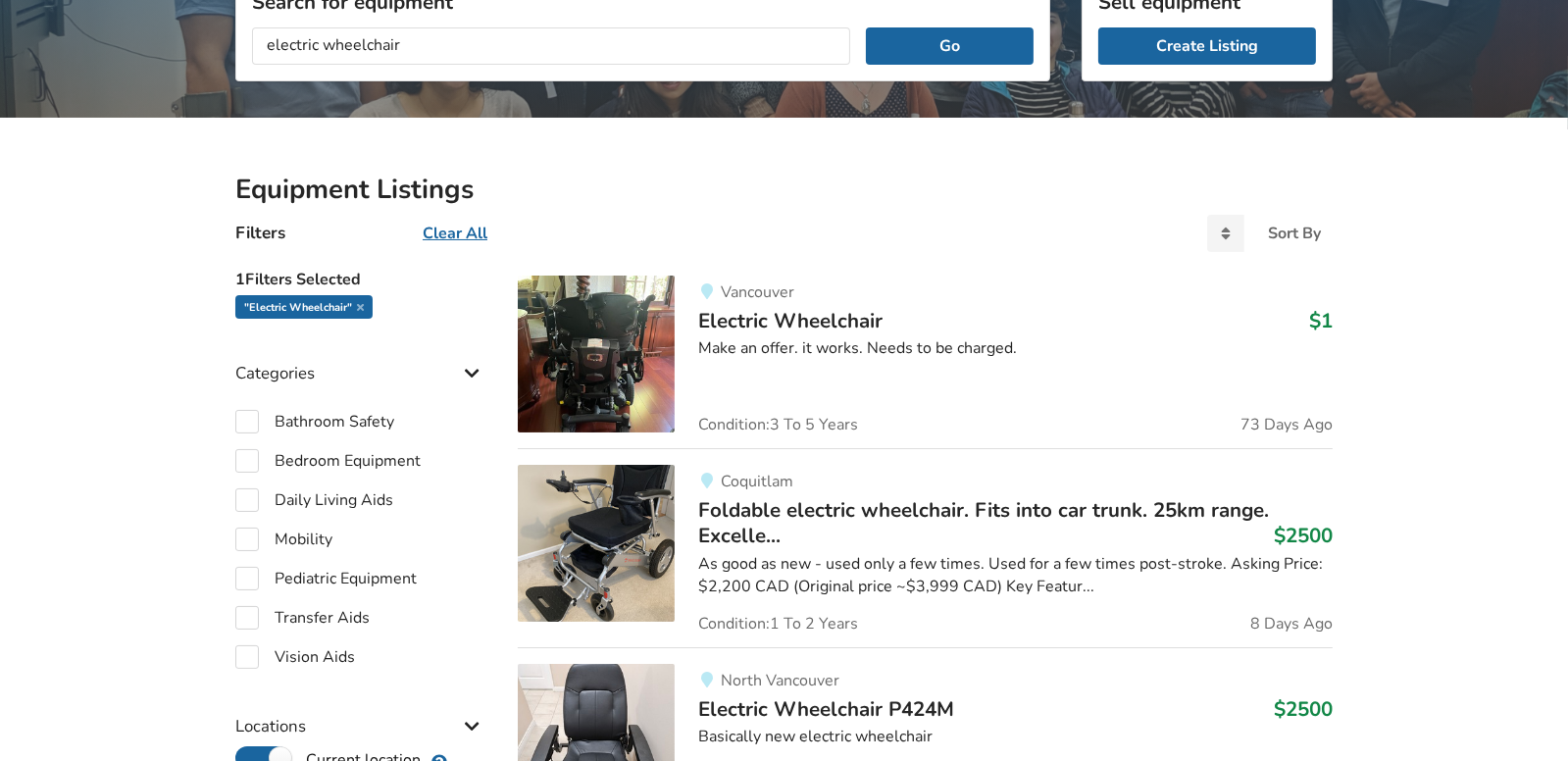 scroll, scrollTop: 301, scrollLeft: 0, axis: vertical 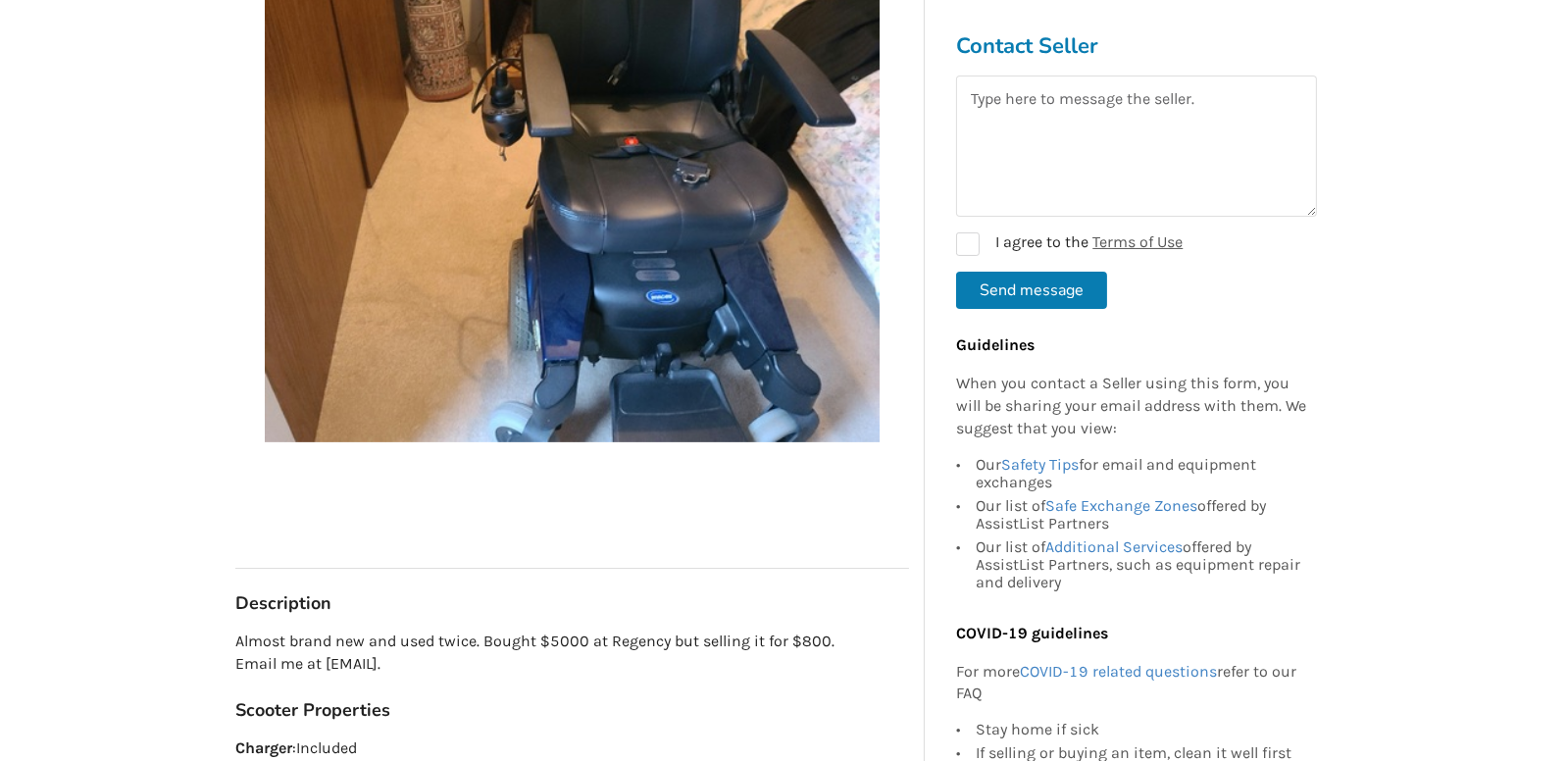 click at bounding box center (572, 134) 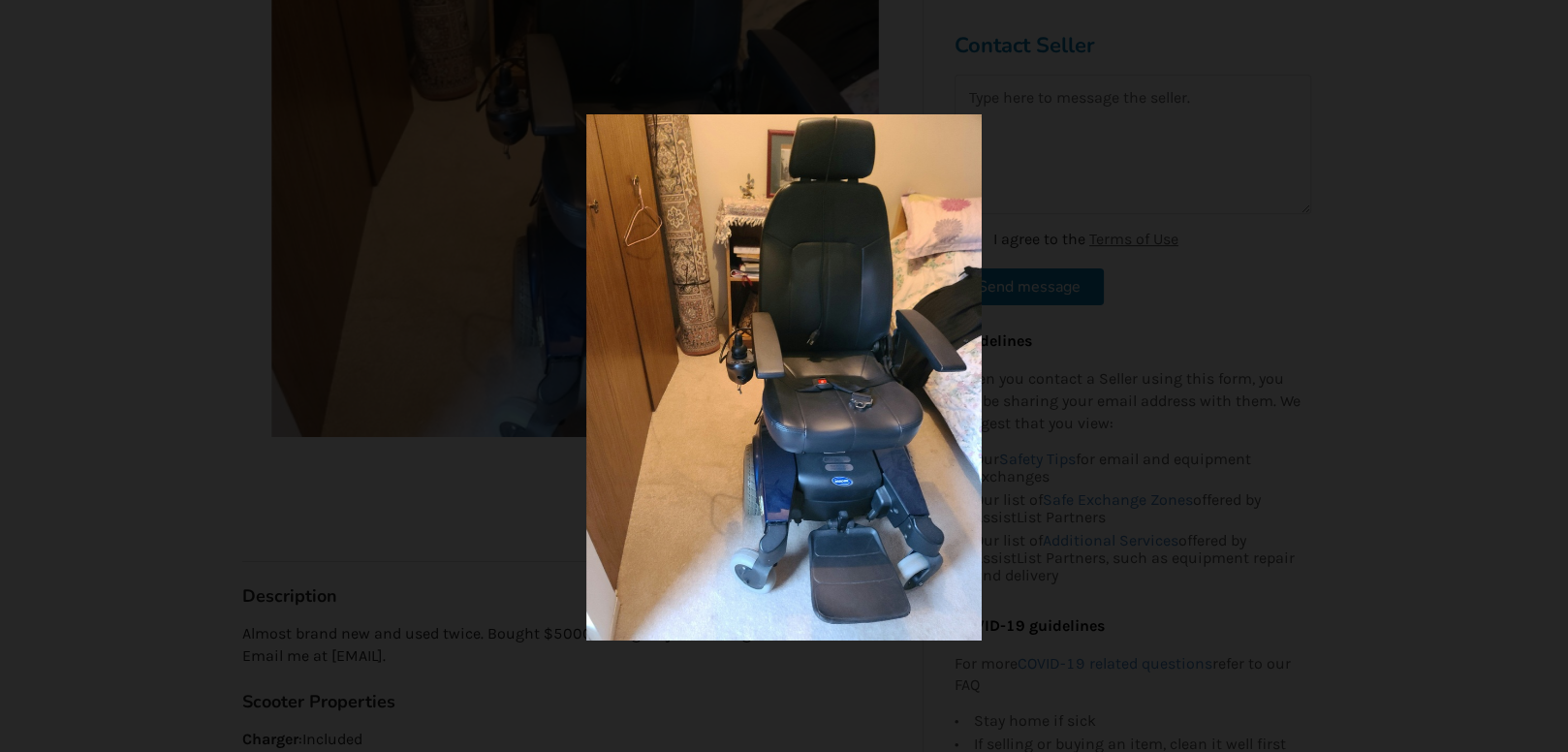 click at bounding box center [784, 376] 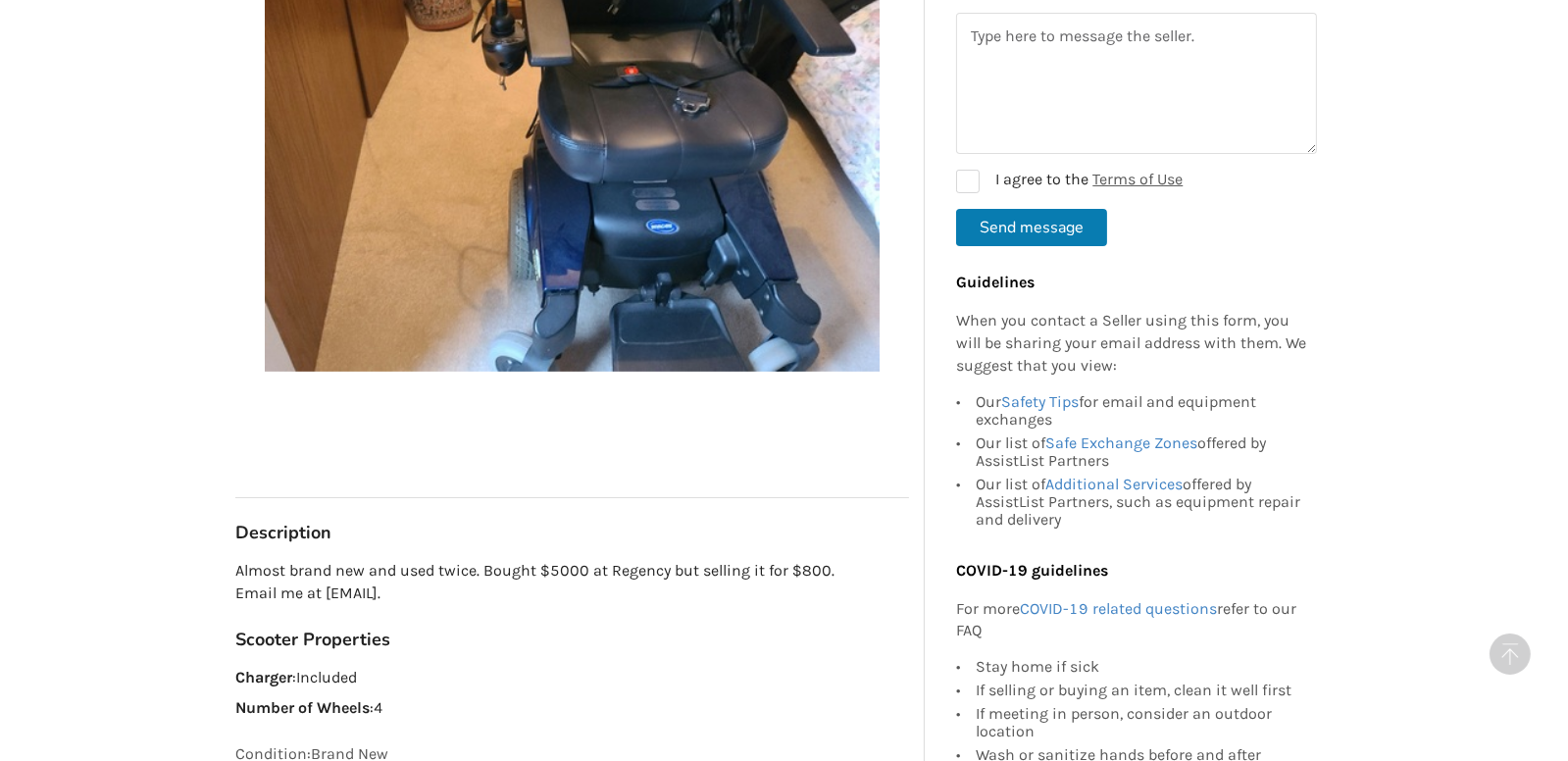 scroll, scrollTop: 612, scrollLeft: 0, axis: vertical 